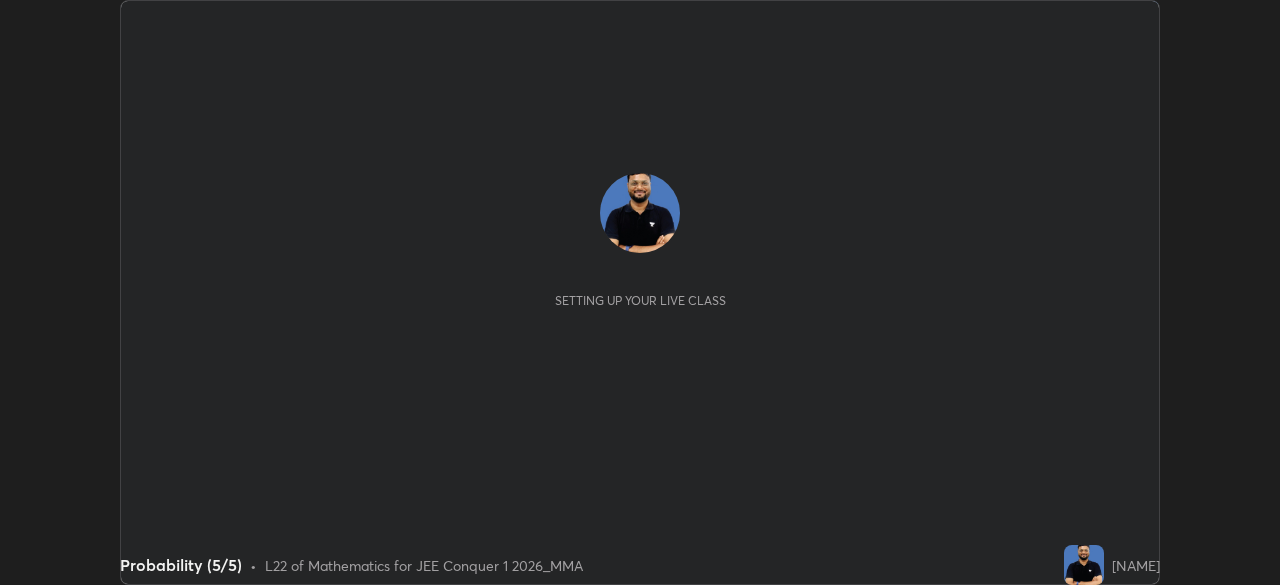 scroll, scrollTop: 0, scrollLeft: 0, axis: both 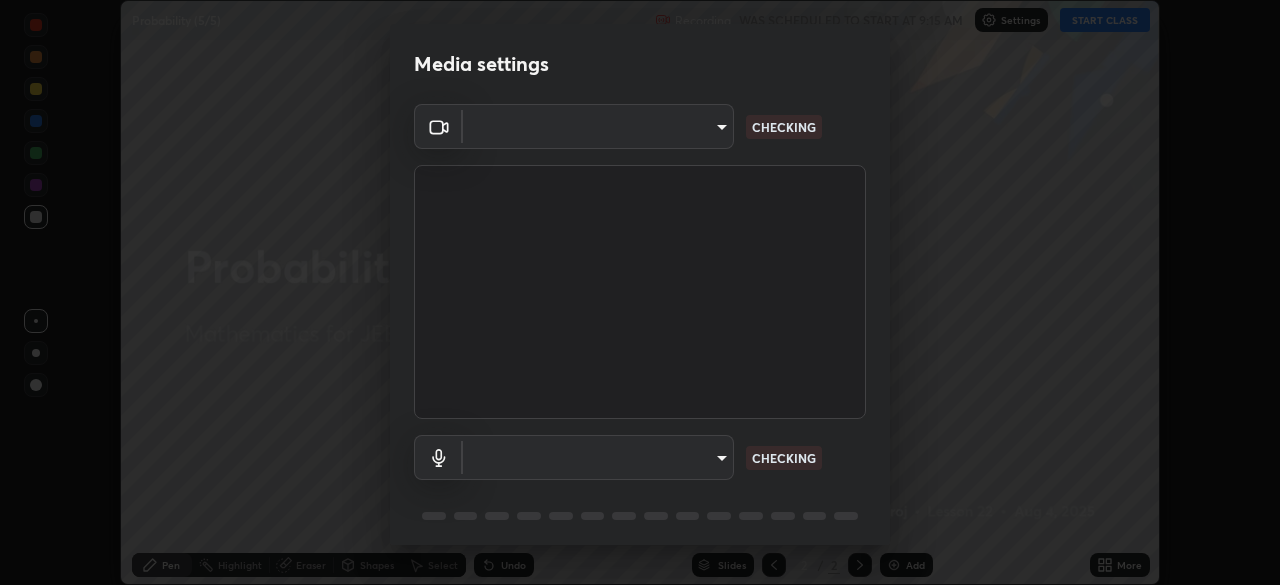 type on "b06fa8ff9ac4ffb7a92976e327235824ae8e01cfa839dbeb6f48655f2a6a4ac4" 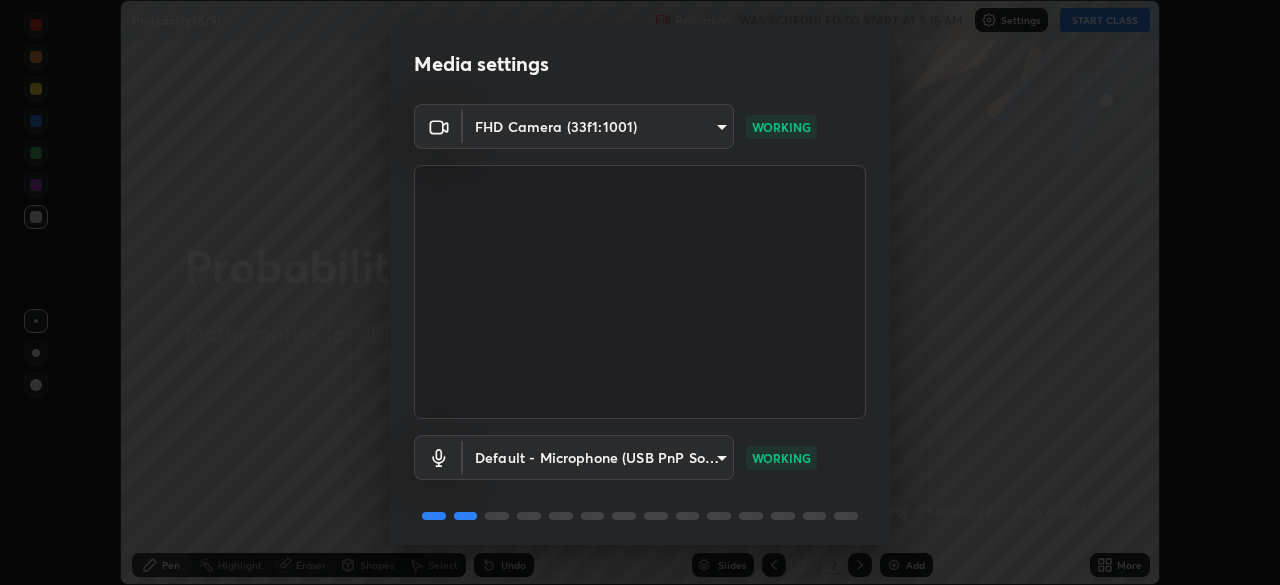 scroll, scrollTop: 71, scrollLeft: 0, axis: vertical 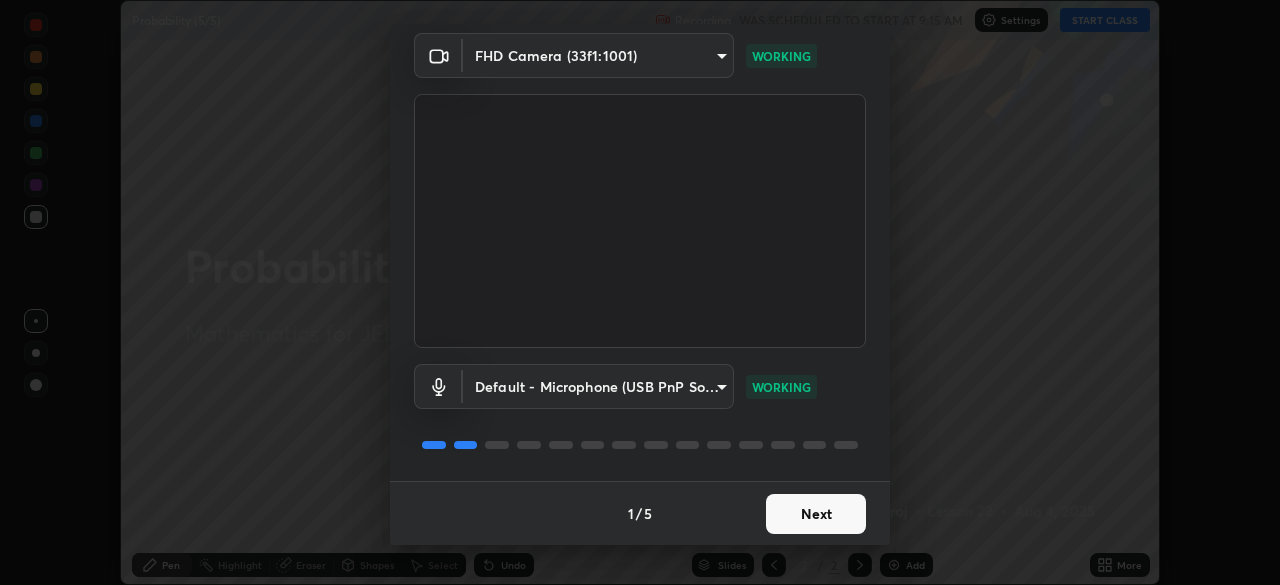 click on "Next" at bounding box center (816, 514) 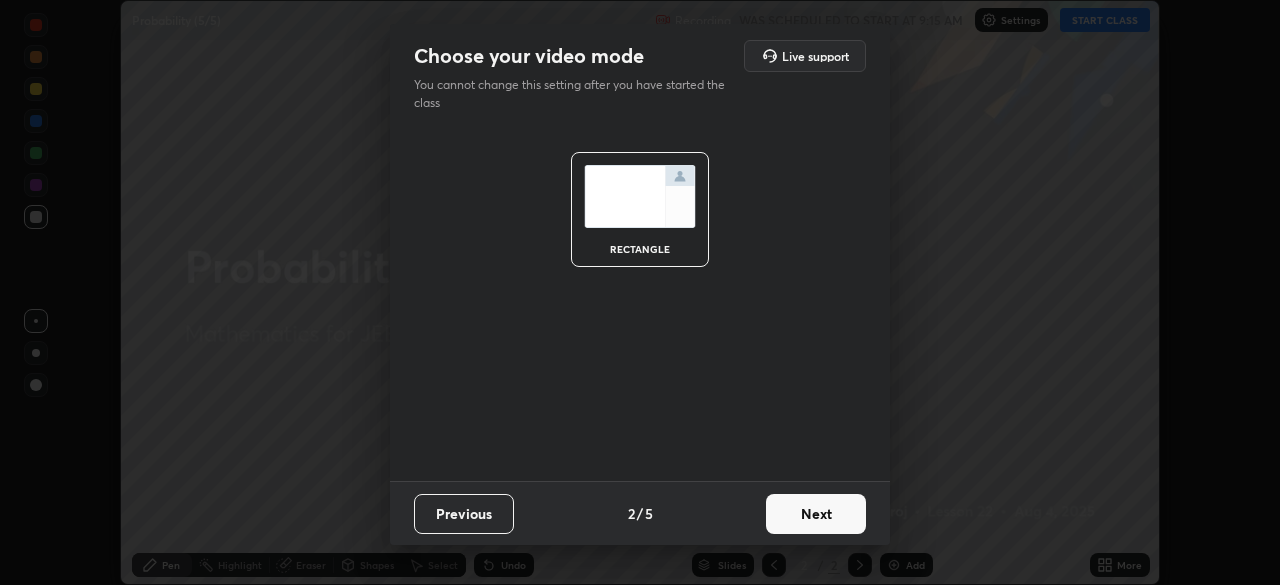 scroll, scrollTop: 0, scrollLeft: 0, axis: both 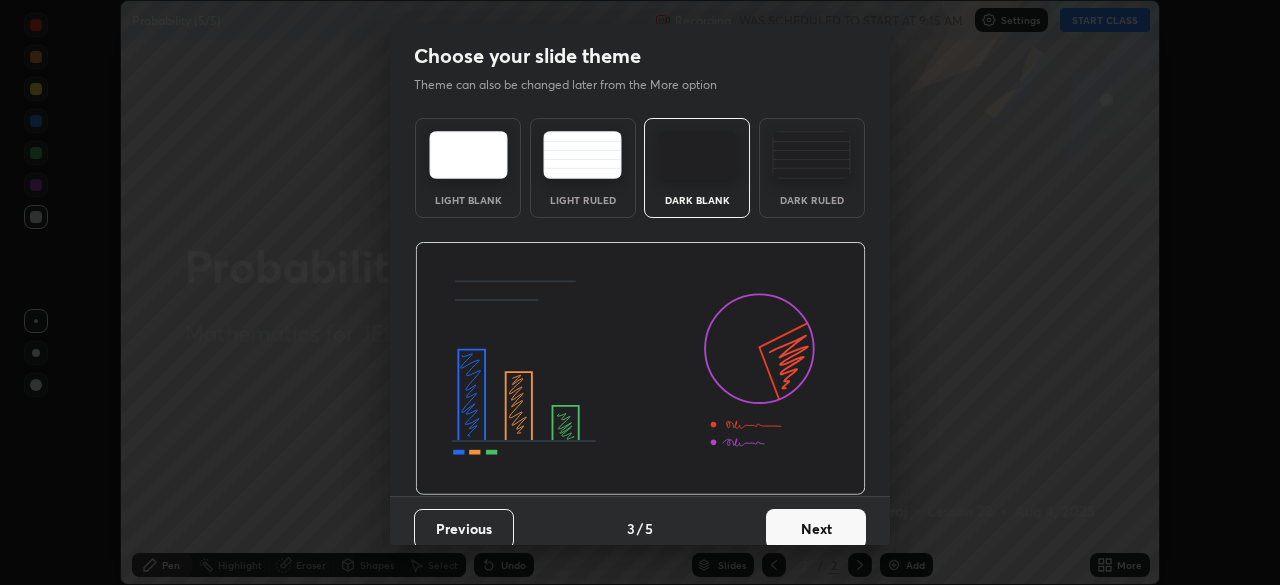 click on "Next" at bounding box center [816, 529] 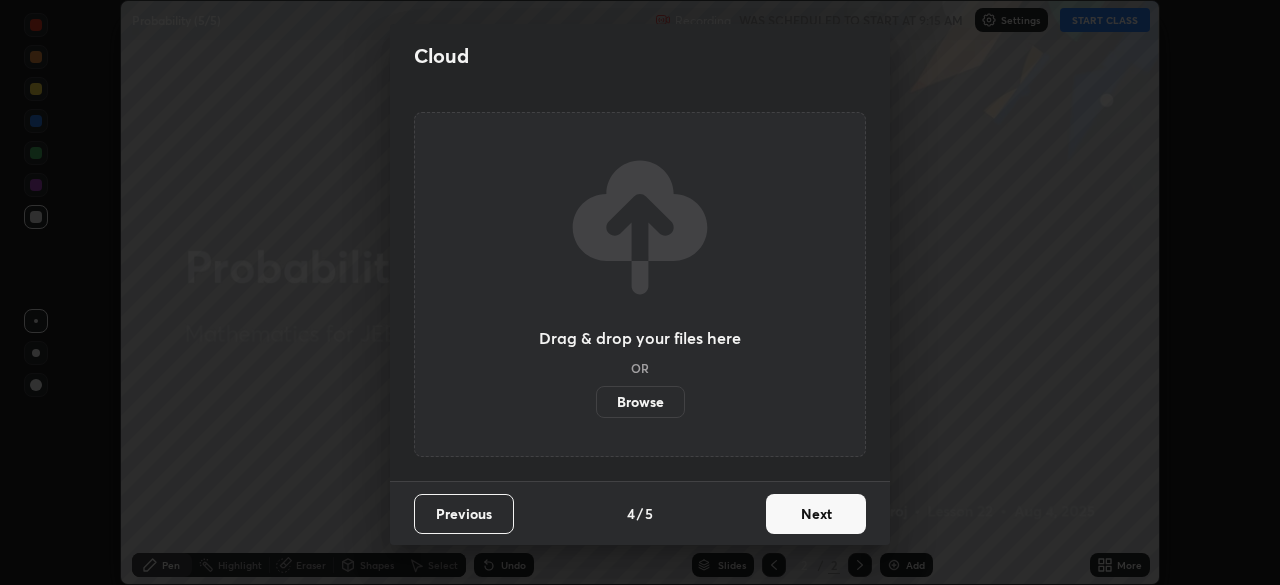 click on "Next" at bounding box center [816, 514] 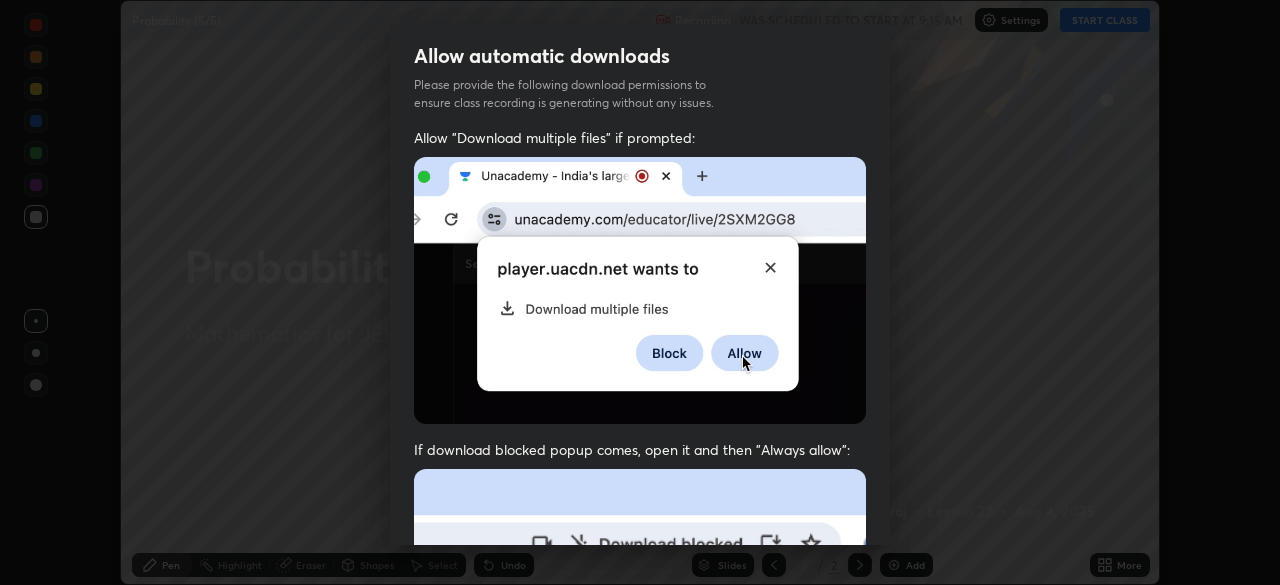 click at bounding box center (640, 687) 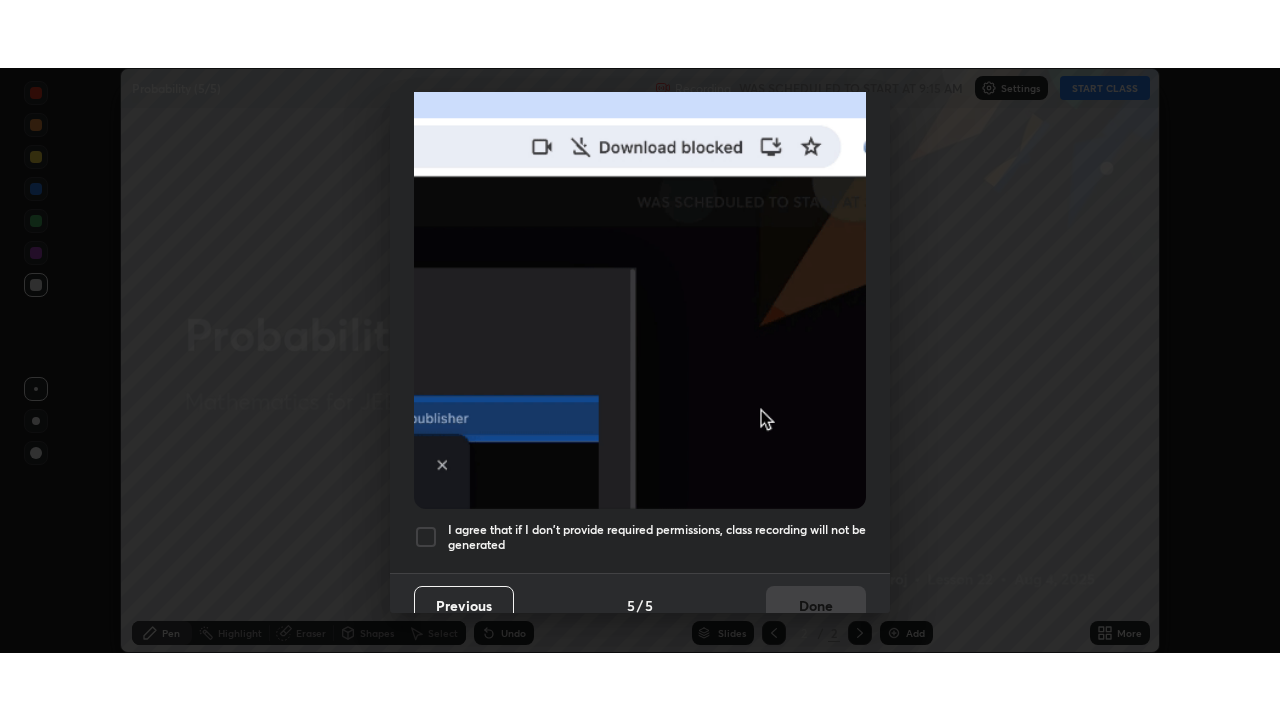 scroll, scrollTop: 479, scrollLeft: 0, axis: vertical 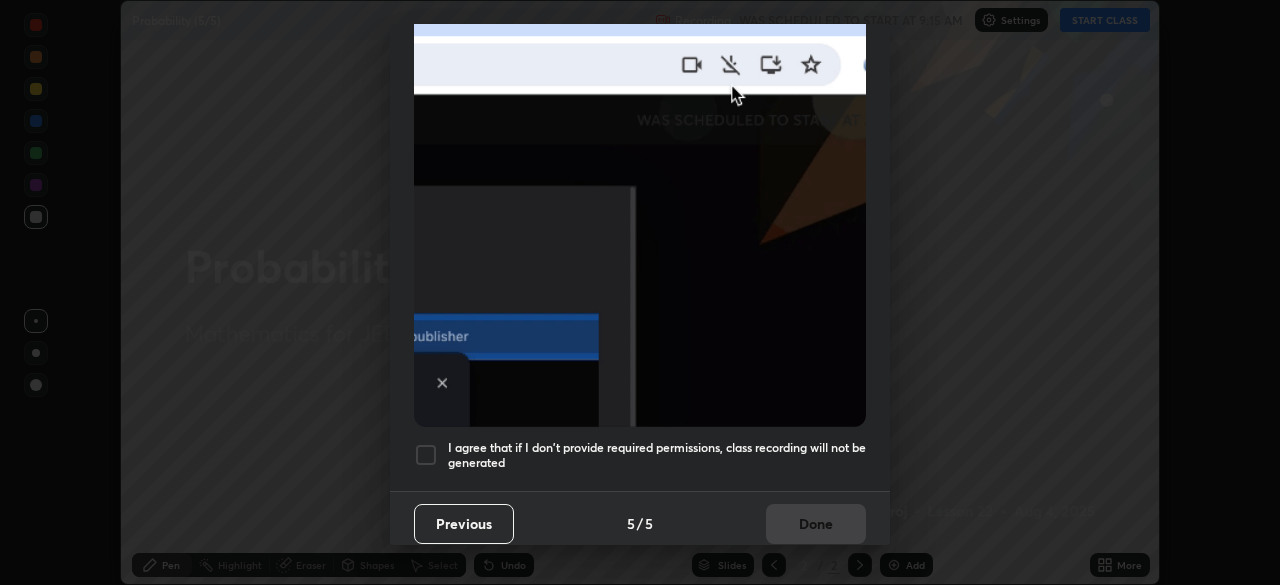 click at bounding box center (426, 455) 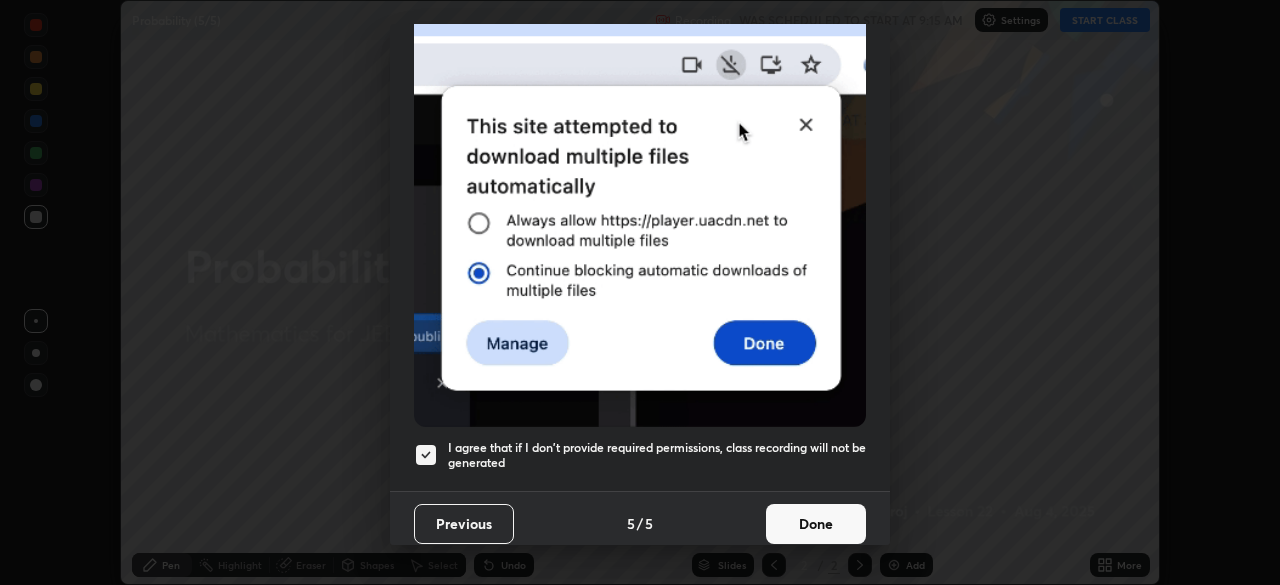 click on "Done" at bounding box center (816, 524) 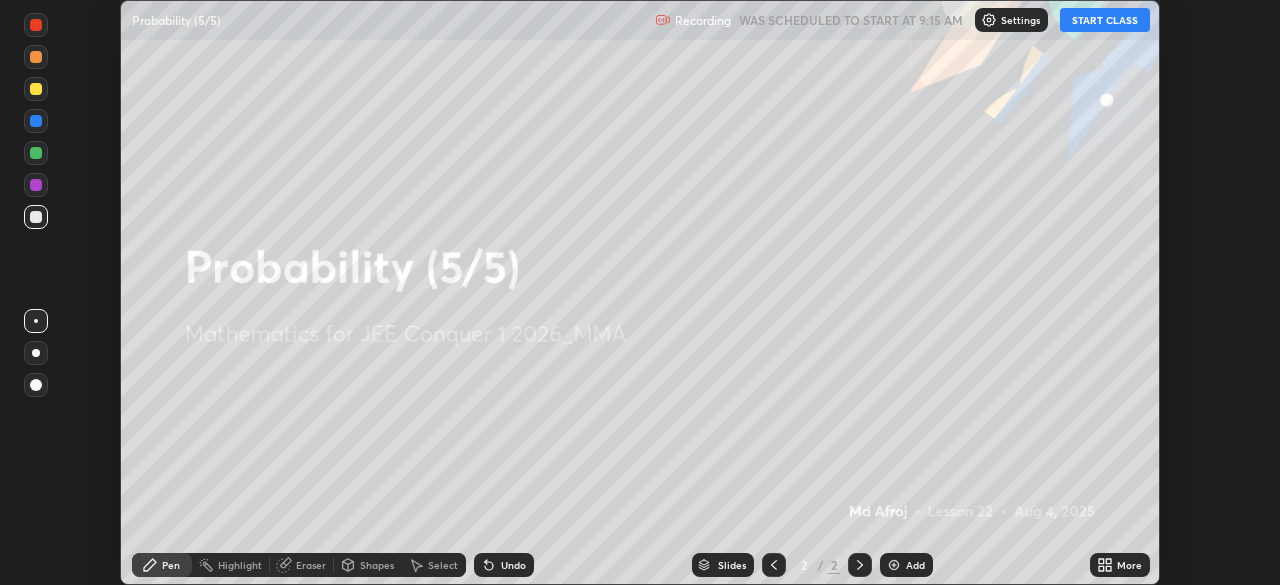 click 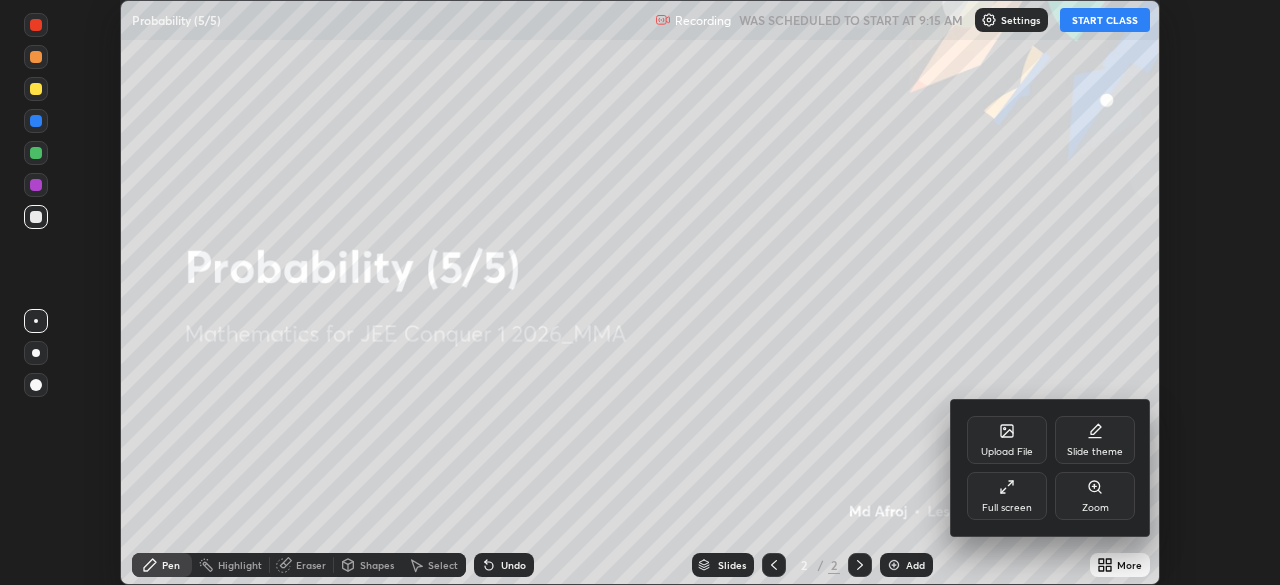 click on "Full screen" at bounding box center [1007, 496] 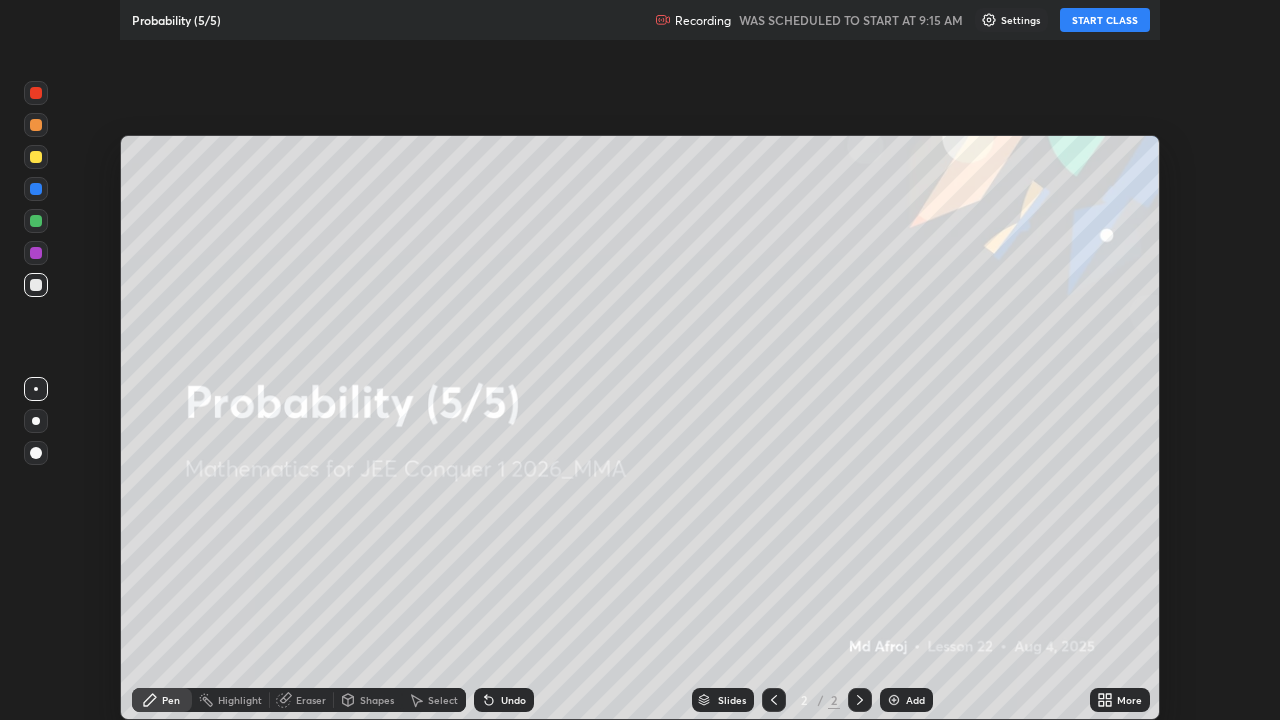 scroll, scrollTop: 99280, scrollLeft: 98720, axis: both 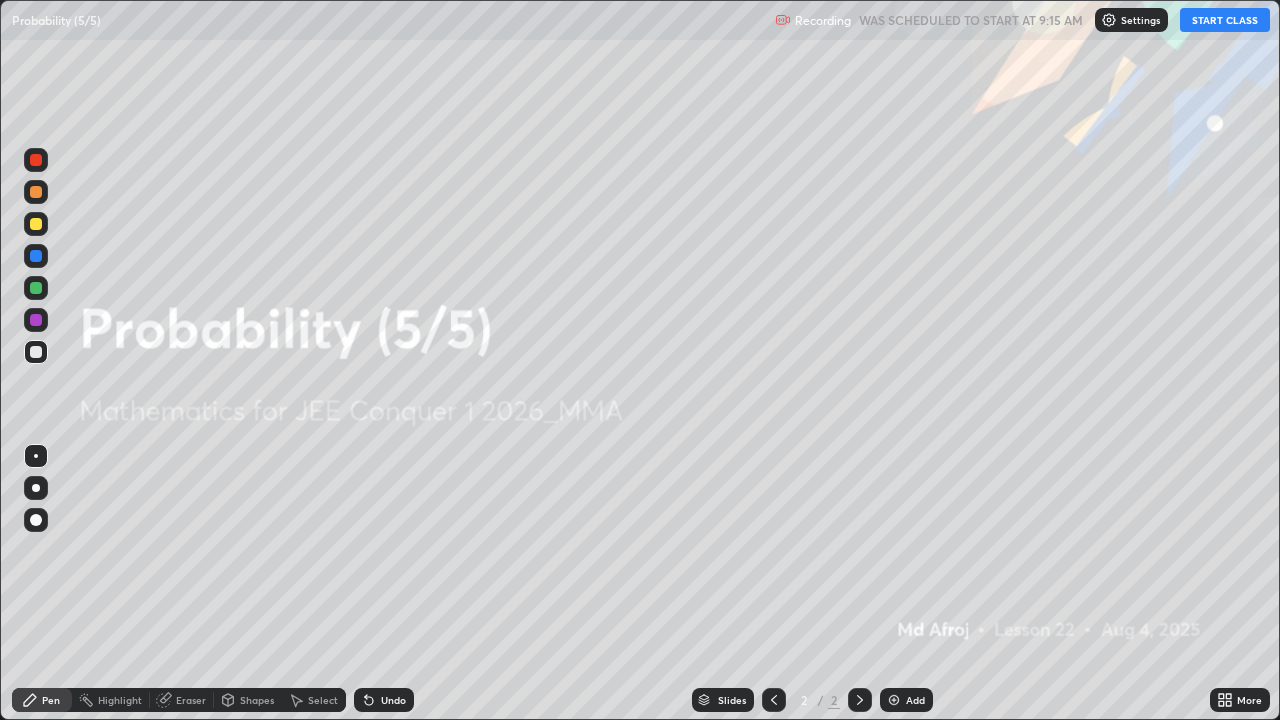 click on "START CLASS" at bounding box center (1225, 20) 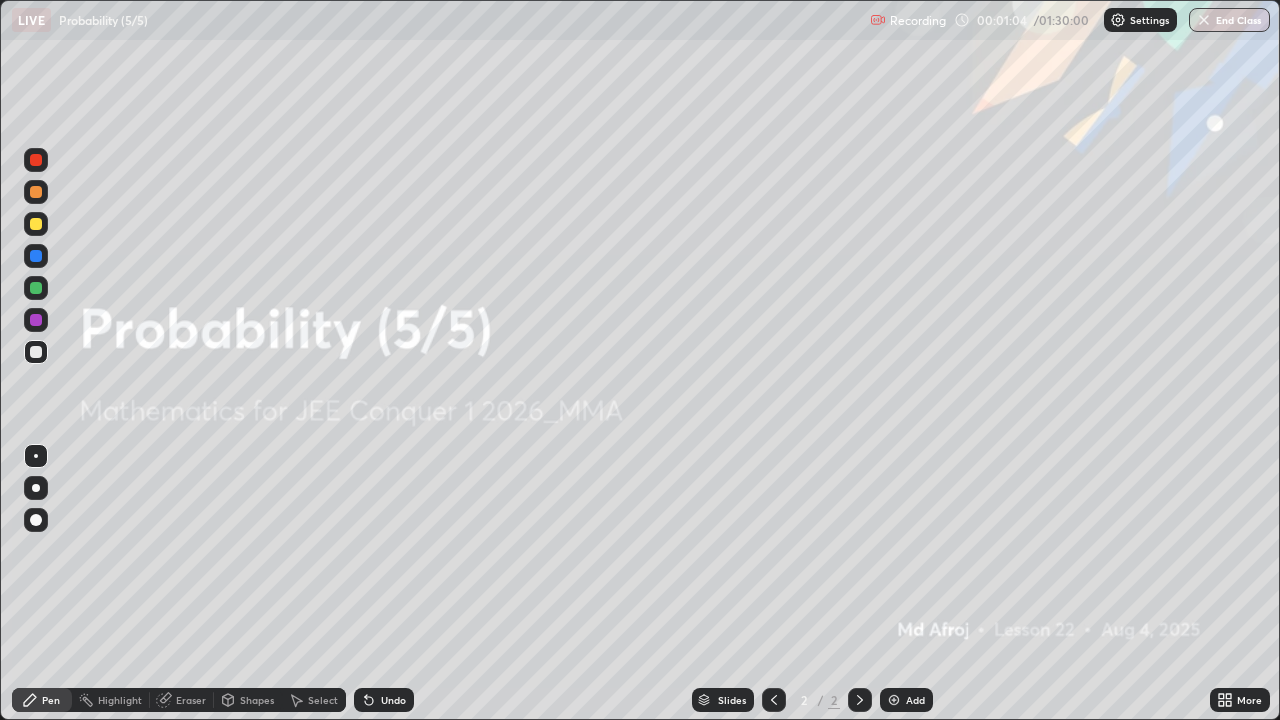 click at bounding box center (894, 700) 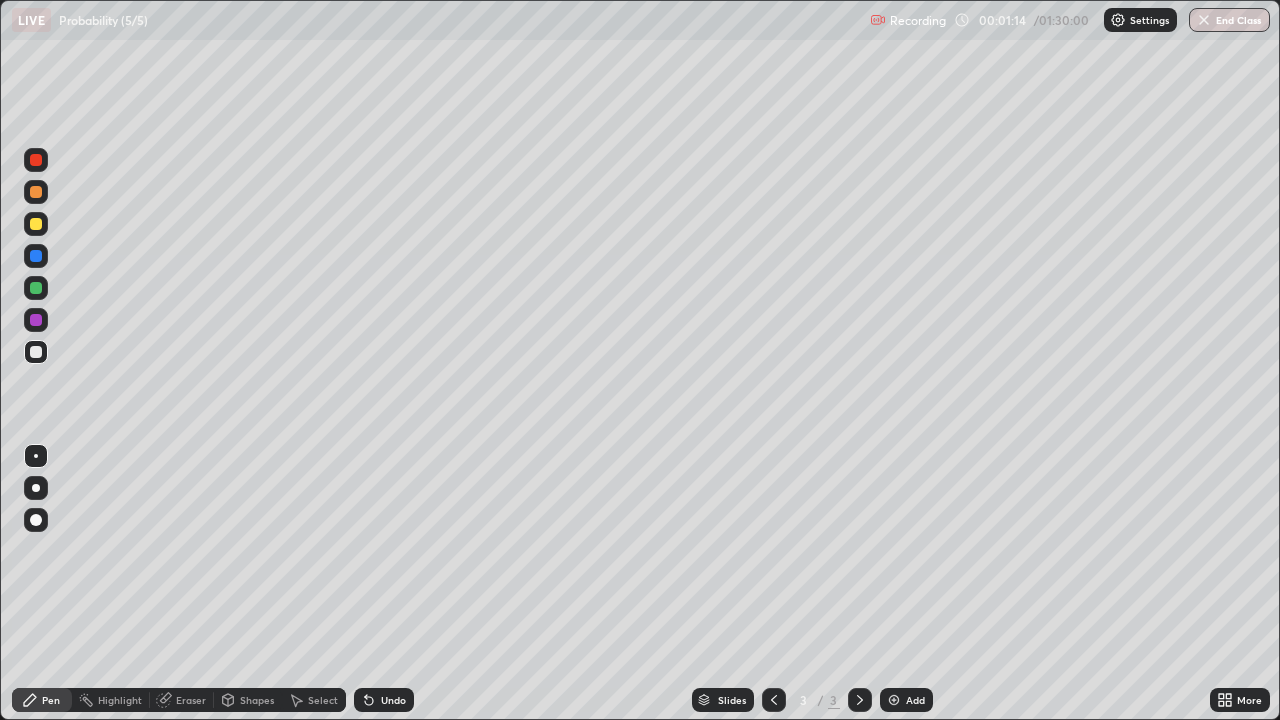 click on "Undo" at bounding box center [393, 700] 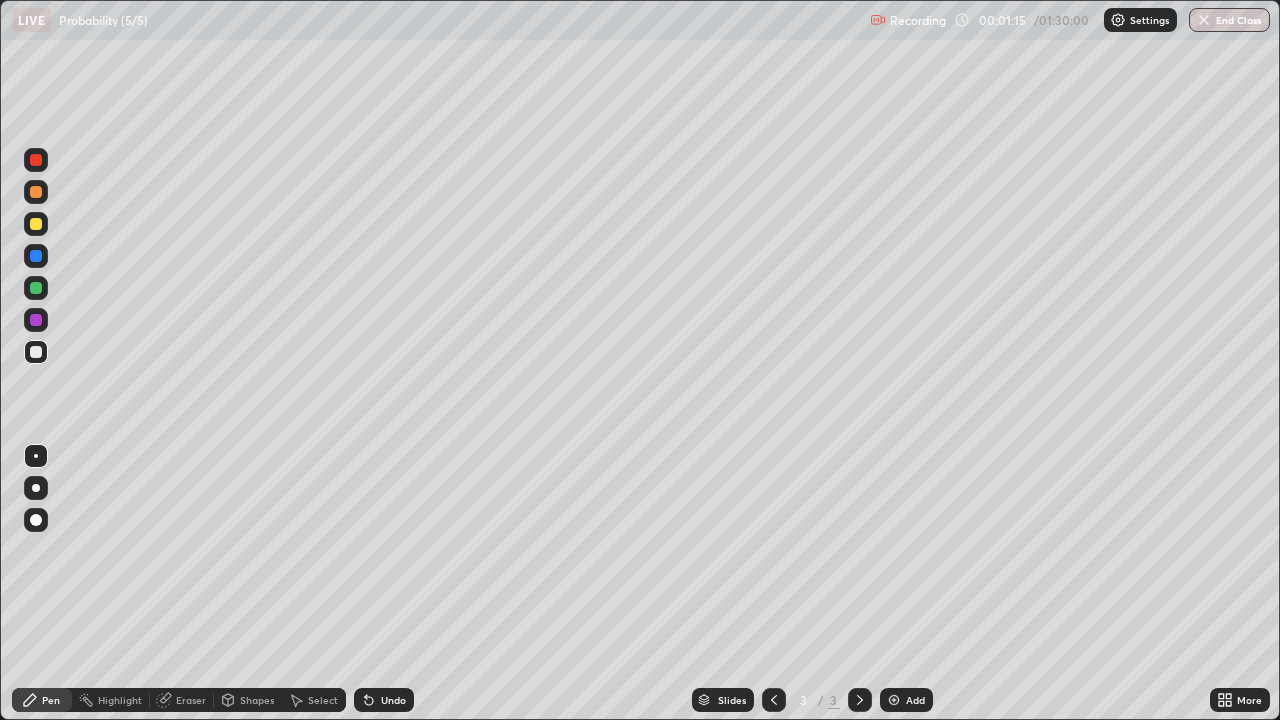 click on "Undo" at bounding box center [393, 700] 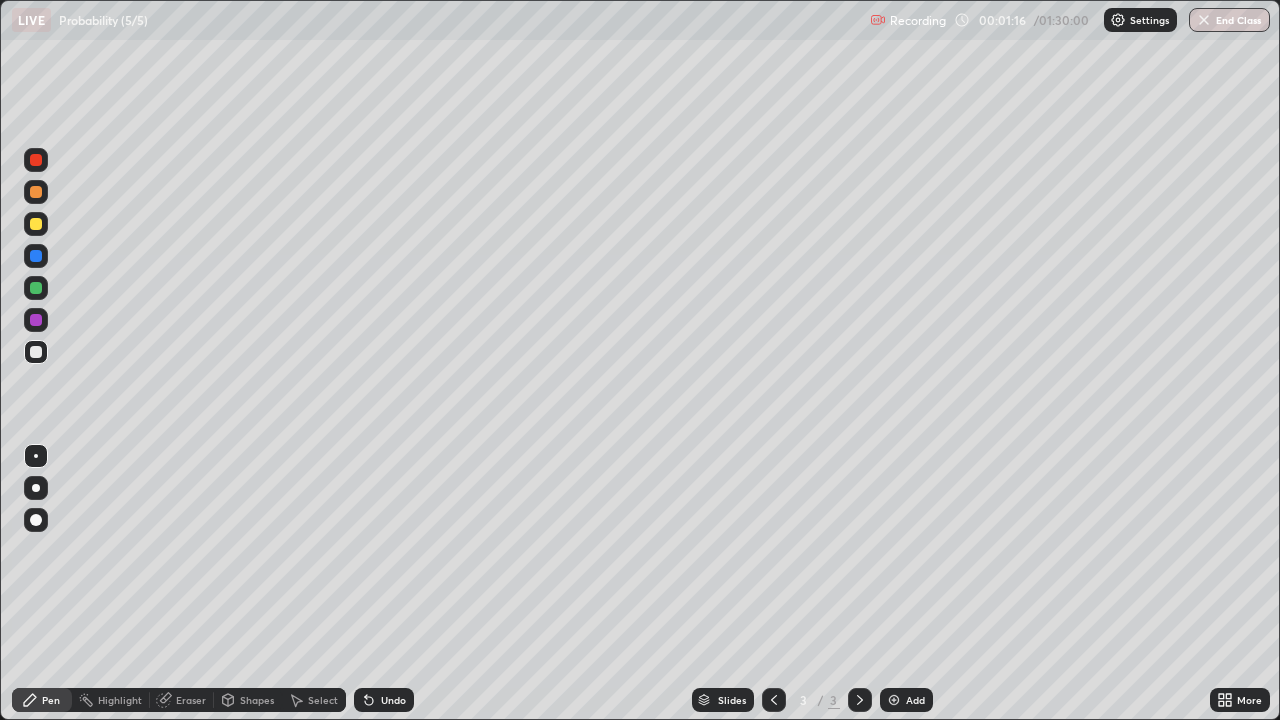 click on "Undo" at bounding box center [393, 700] 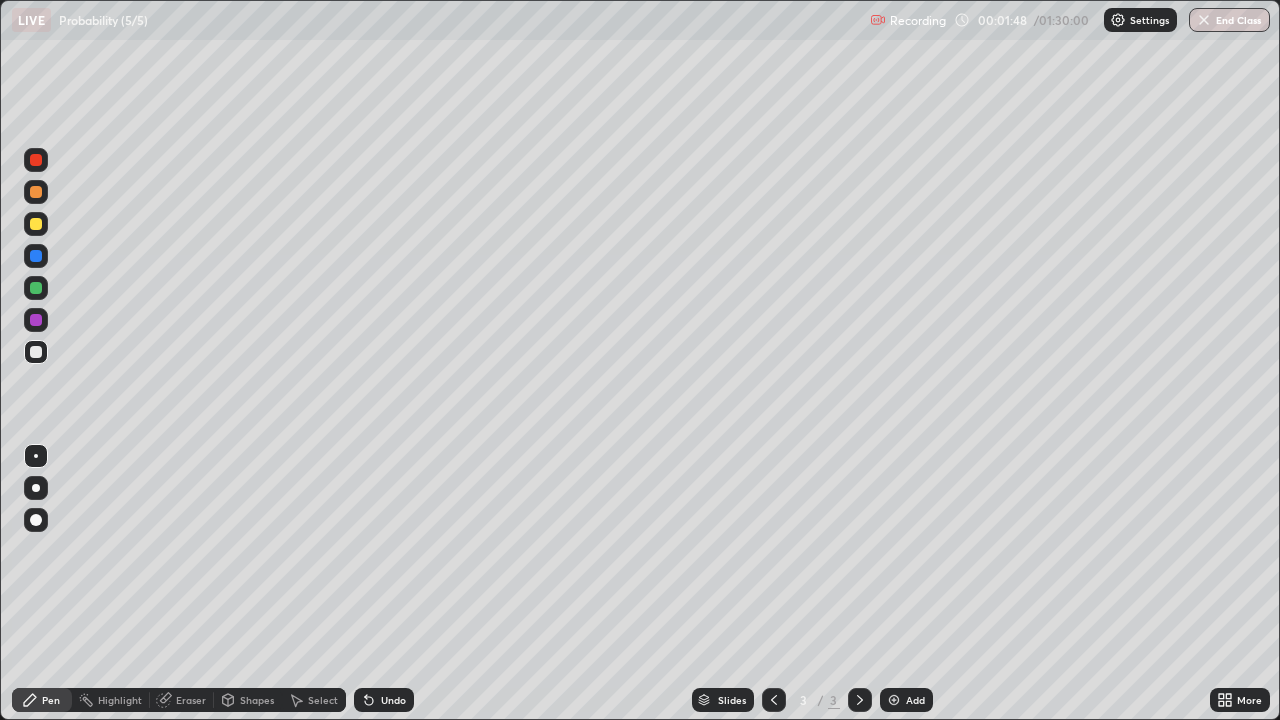 click at bounding box center (36, 288) 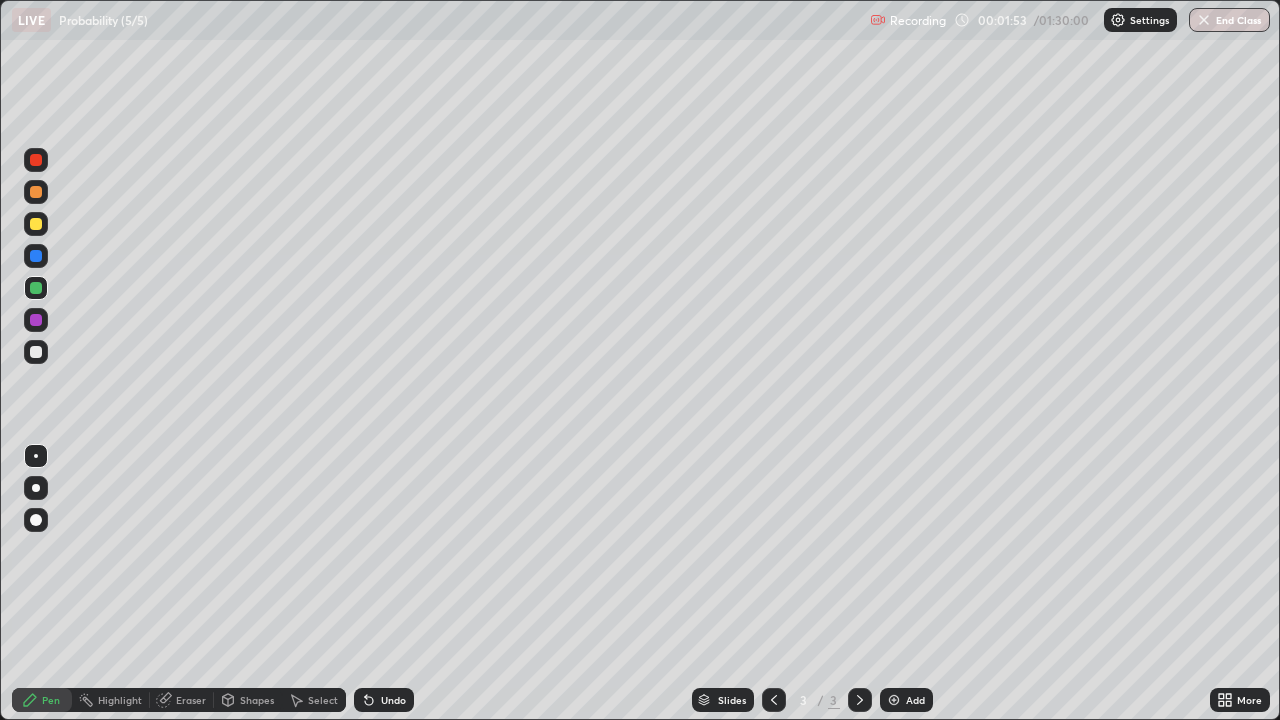 click on "Recording" at bounding box center [908, 20] 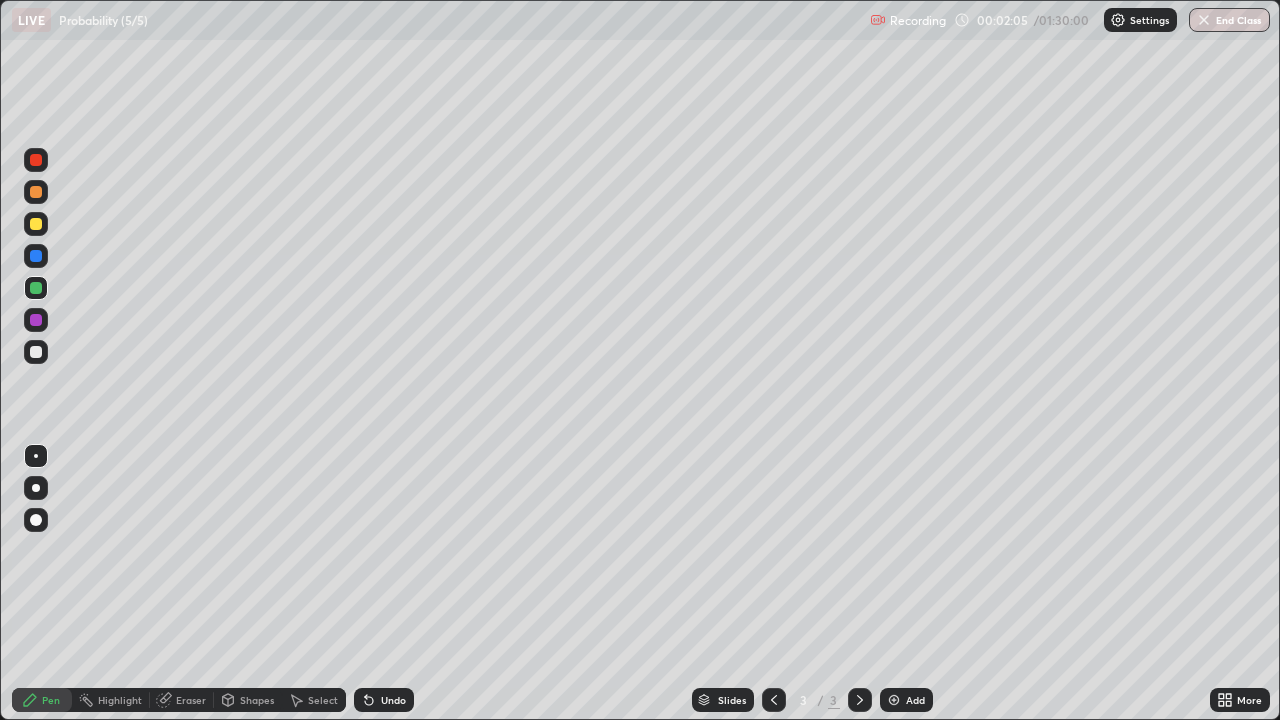 click 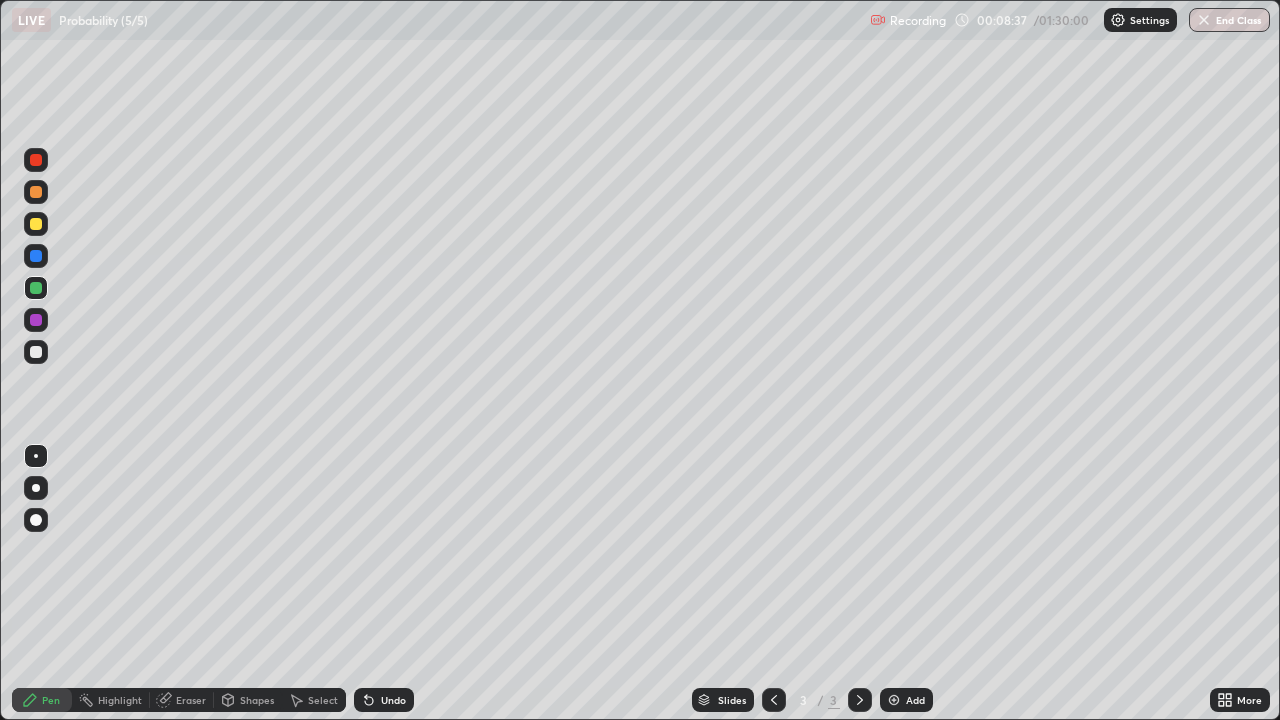 click at bounding box center [894, 700] 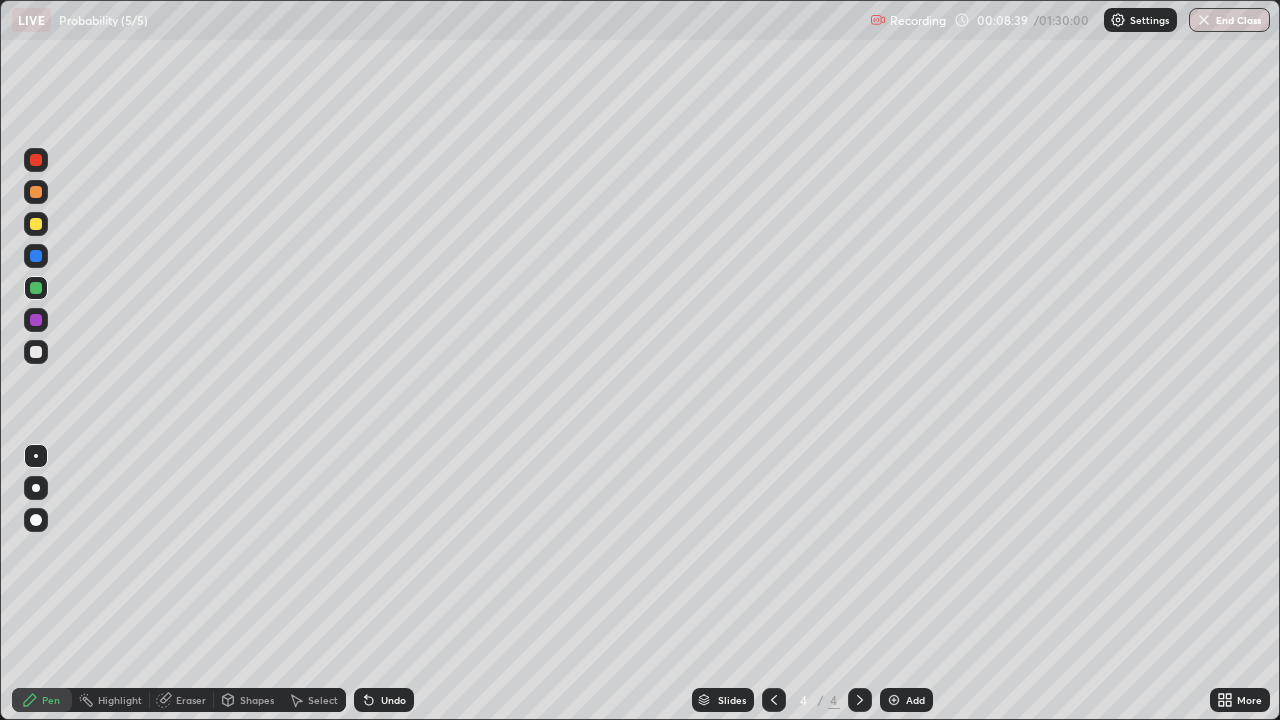 click at bounding box center [36, 224] 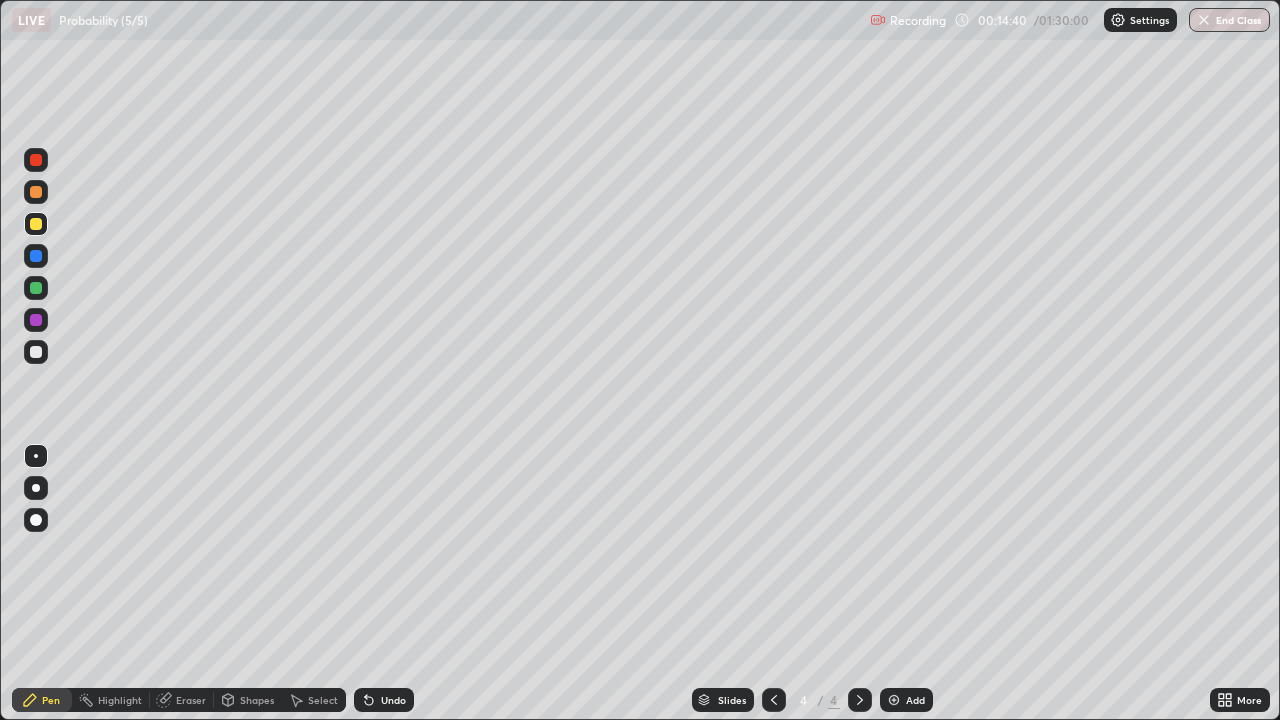 click at bounding box center (36, 320) 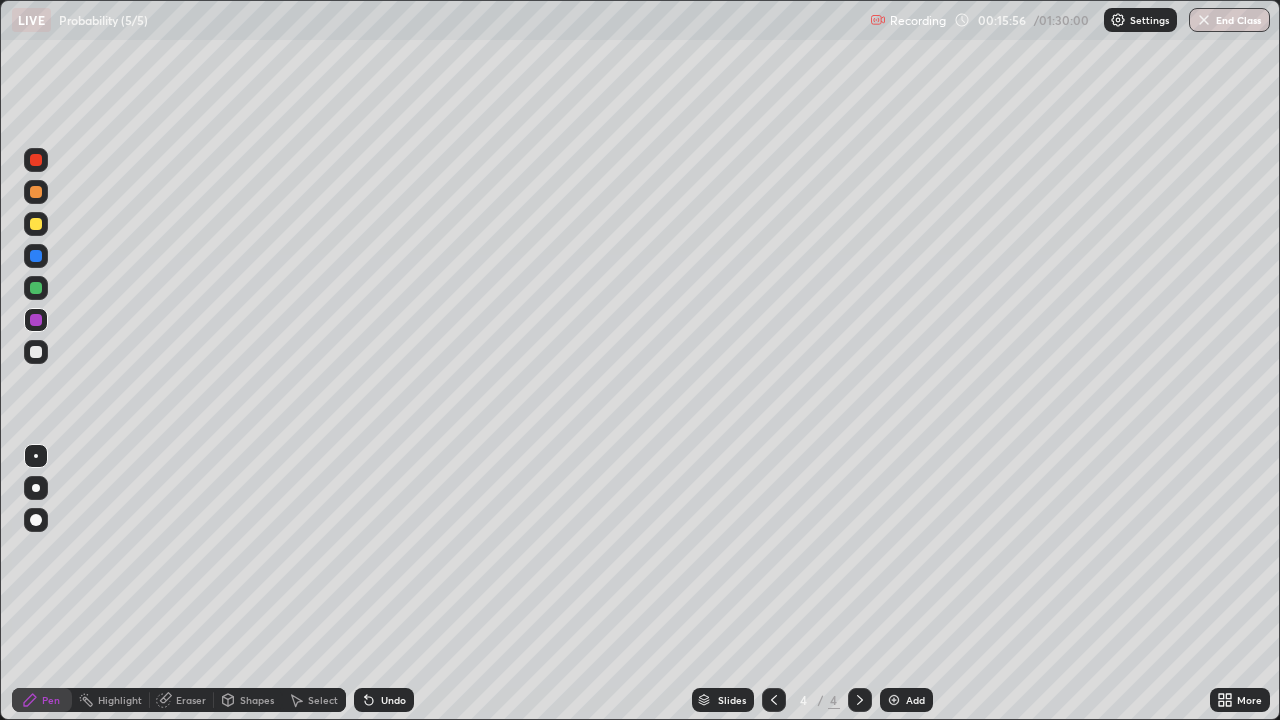 click at bounding box center [36, 224] 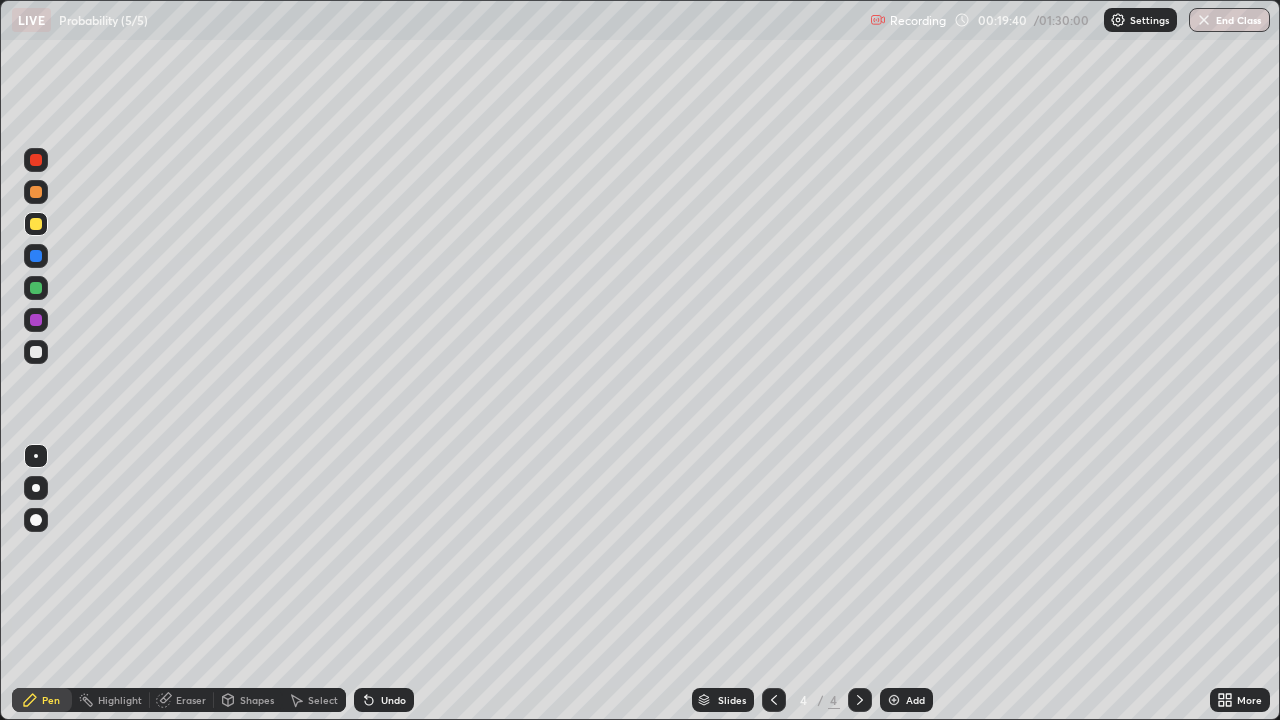 click on "Undo" at bounding box center (384, 700) 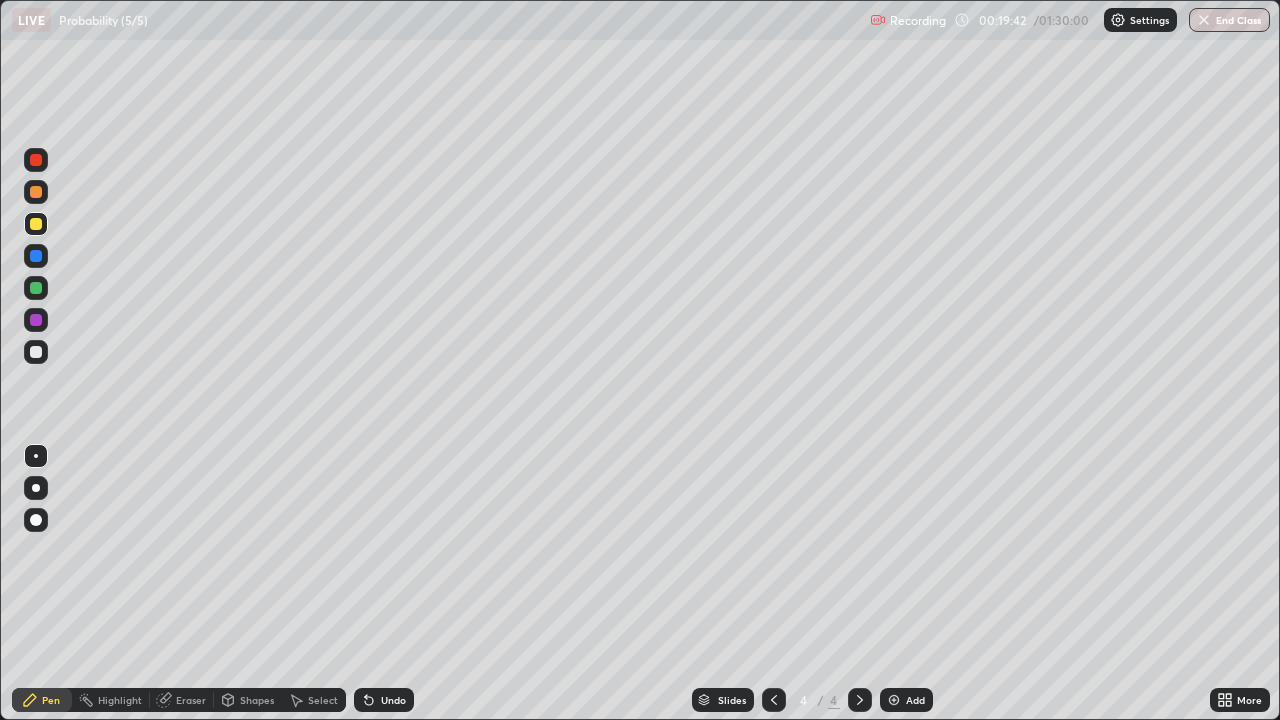 click 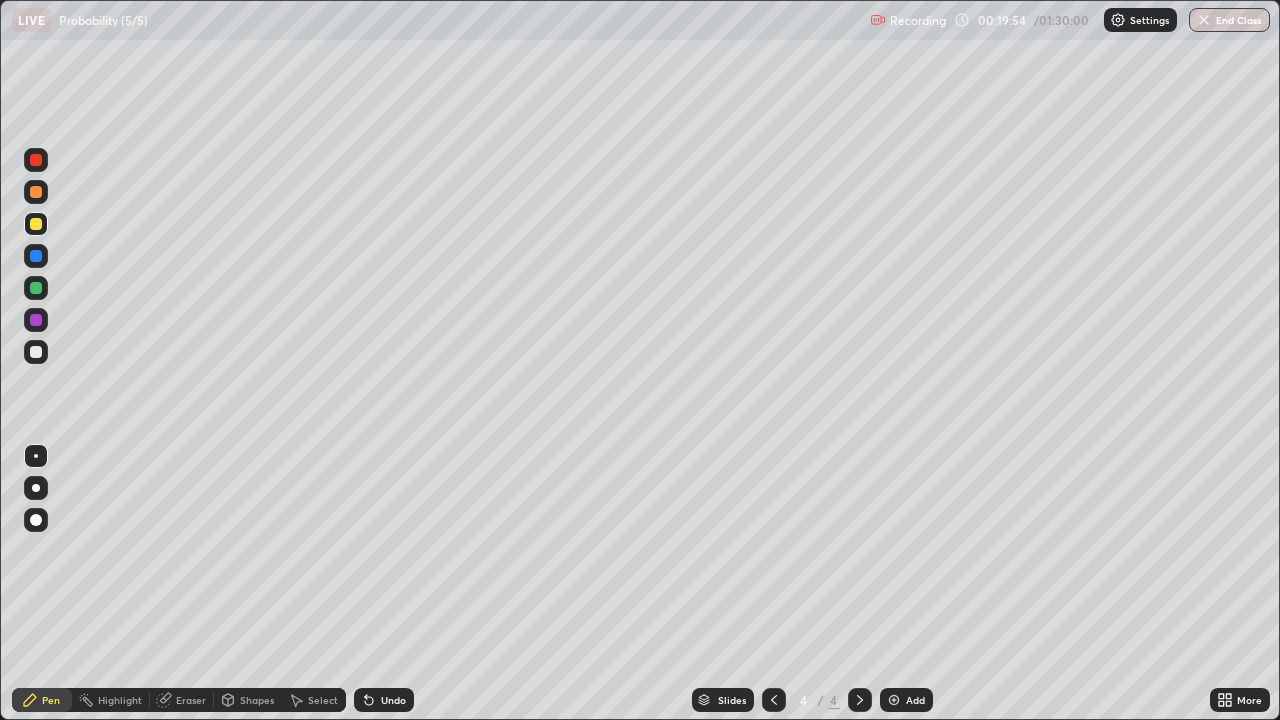 click 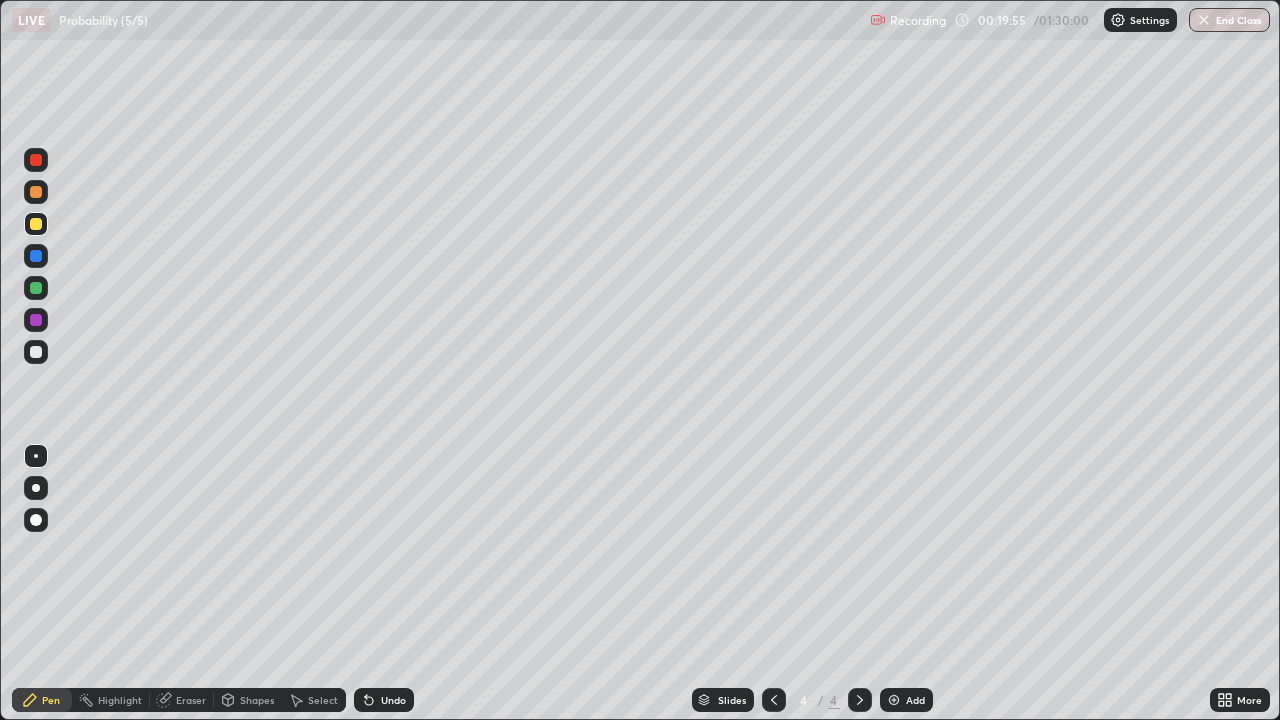 click 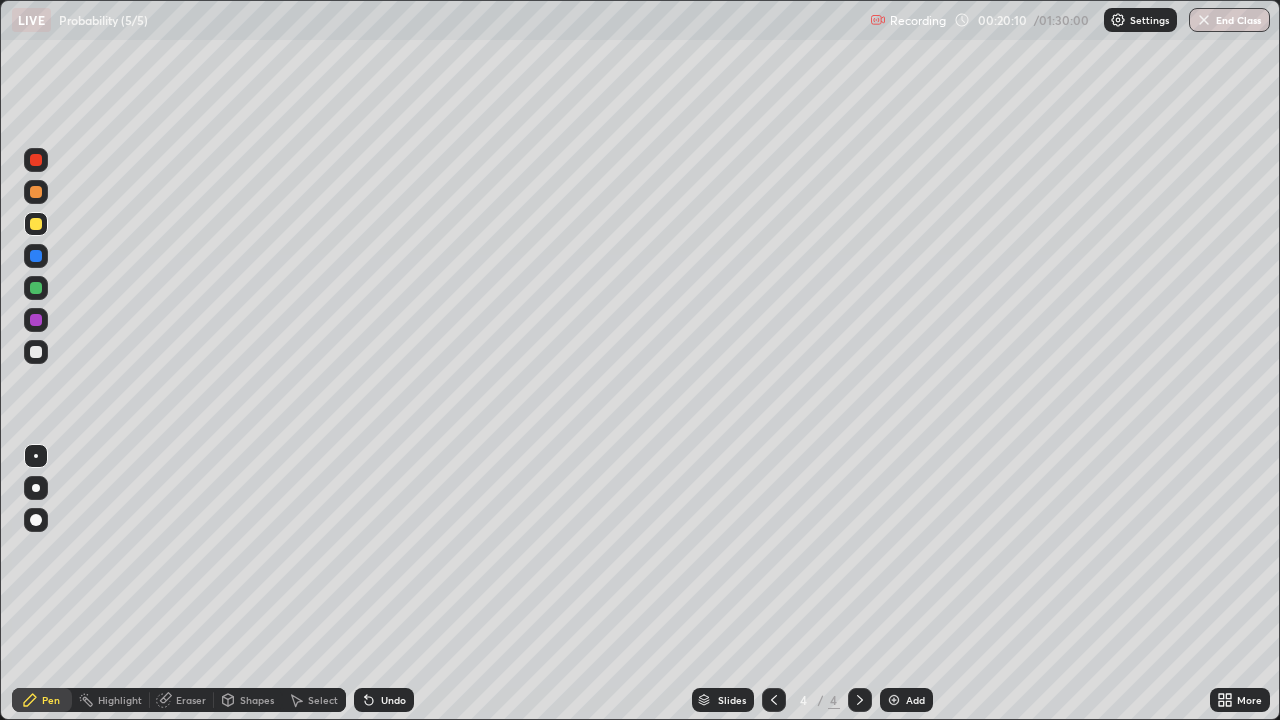 click on "Undo" at bounding box center [393, 700] 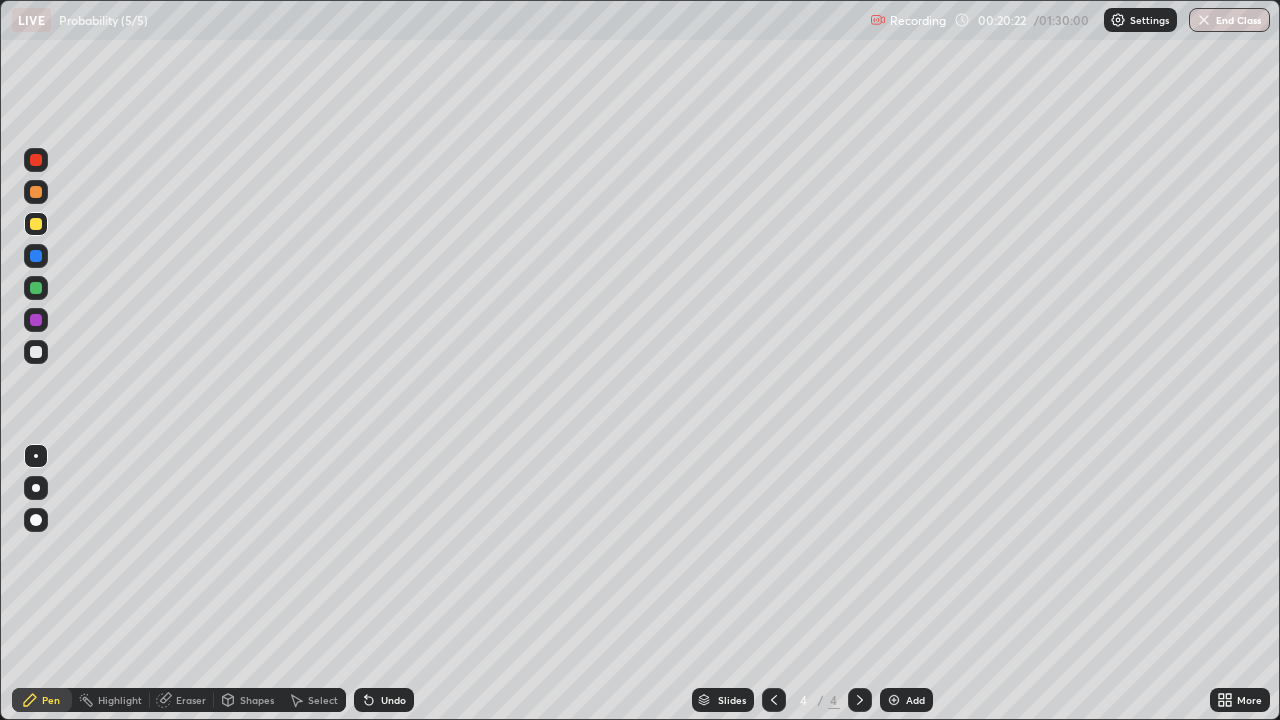 click on "Undo" at bounding box center [393, 700] 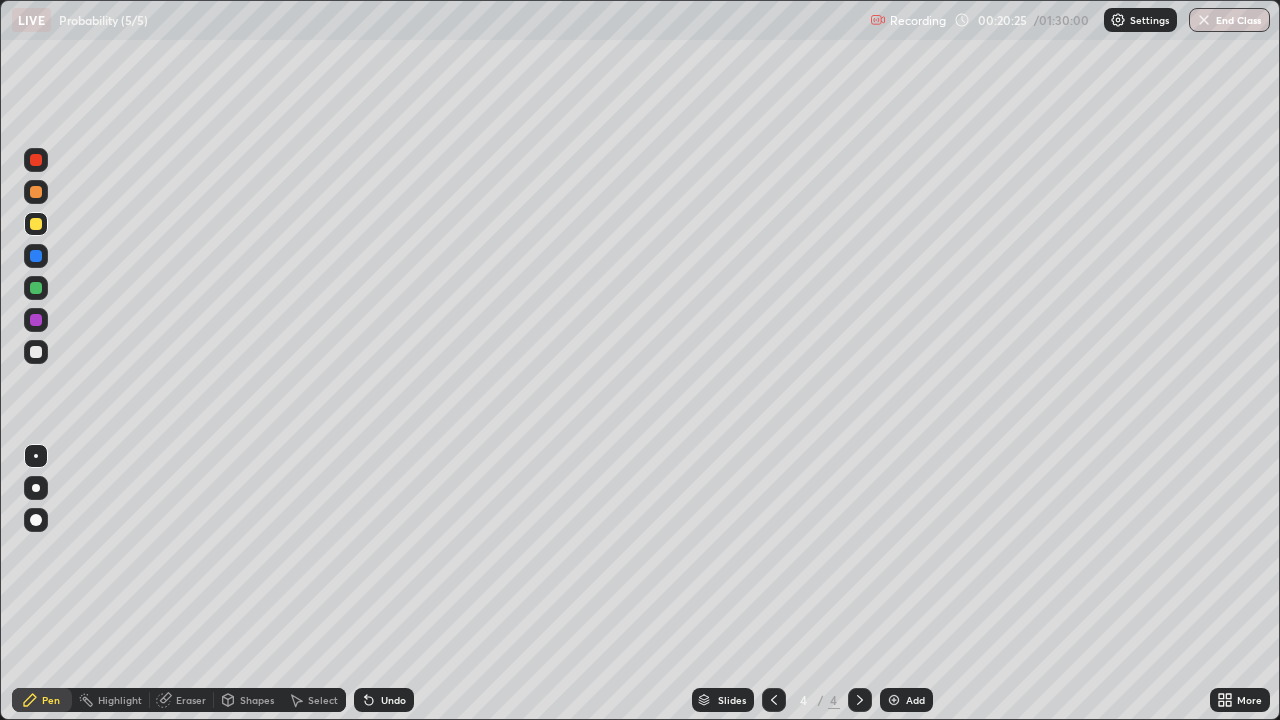 click on "Add" at bounding box center (906, 700) 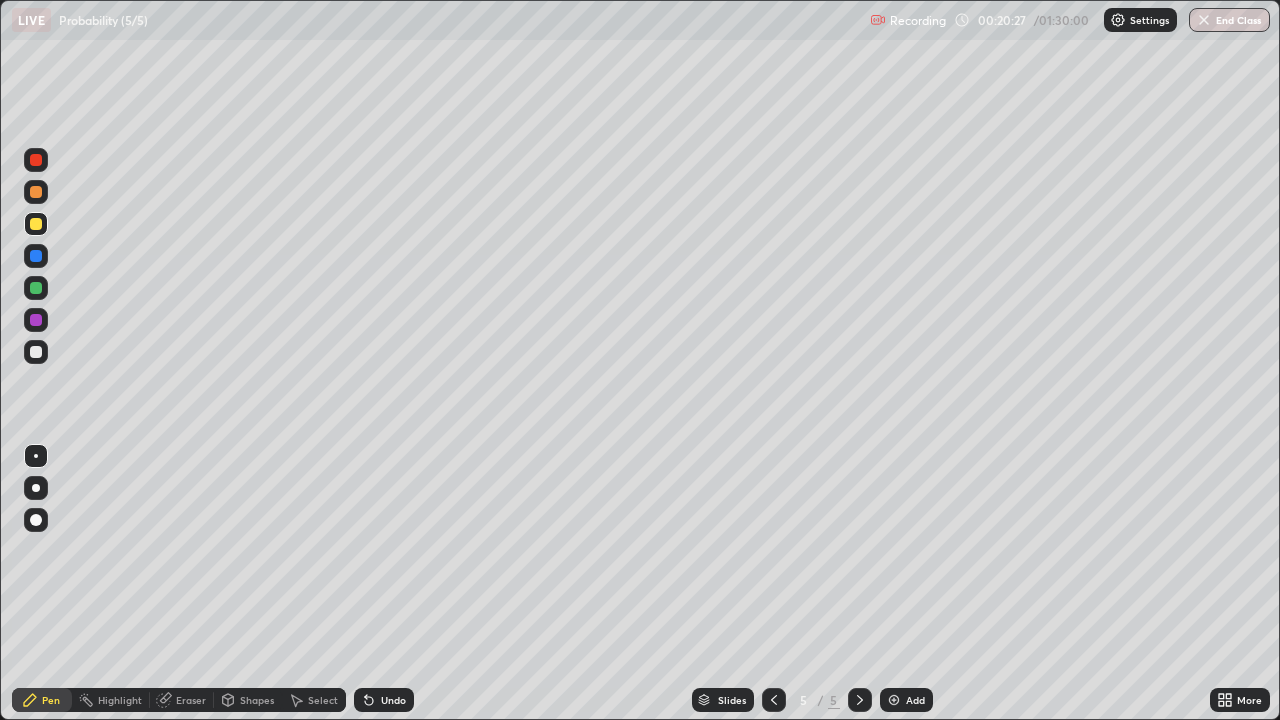 click 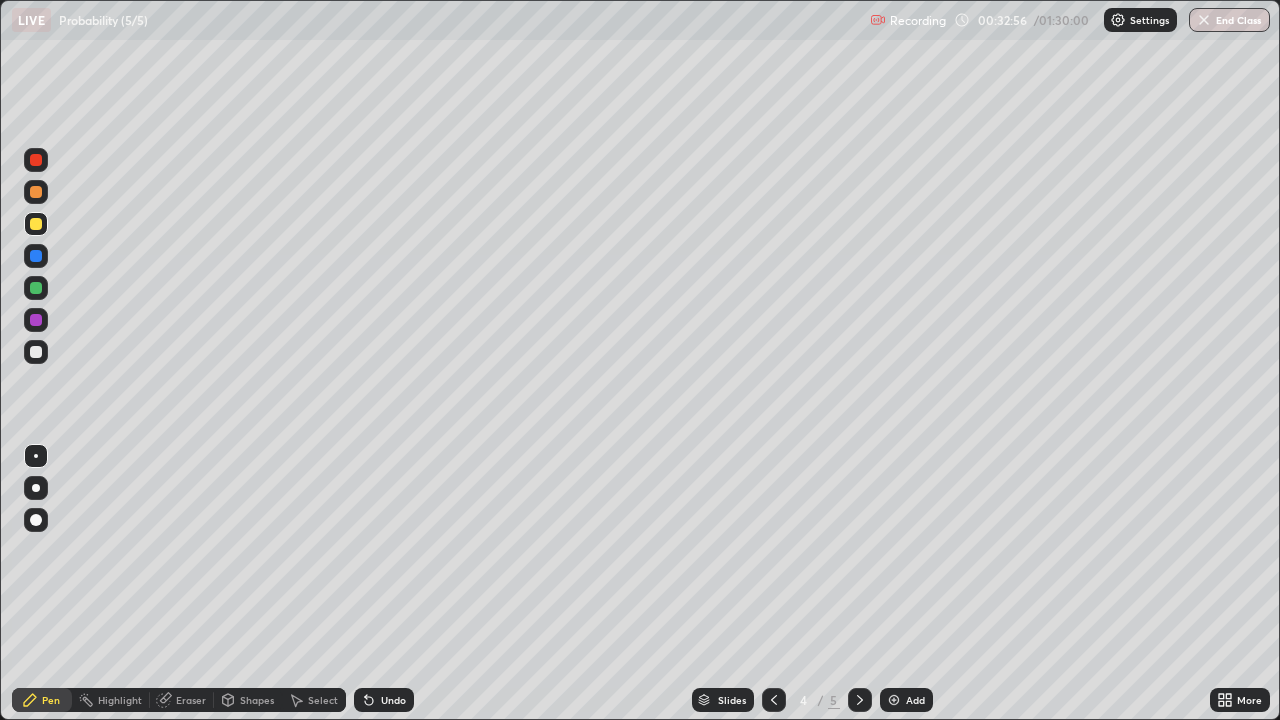 click at bounding box center [894, 700] 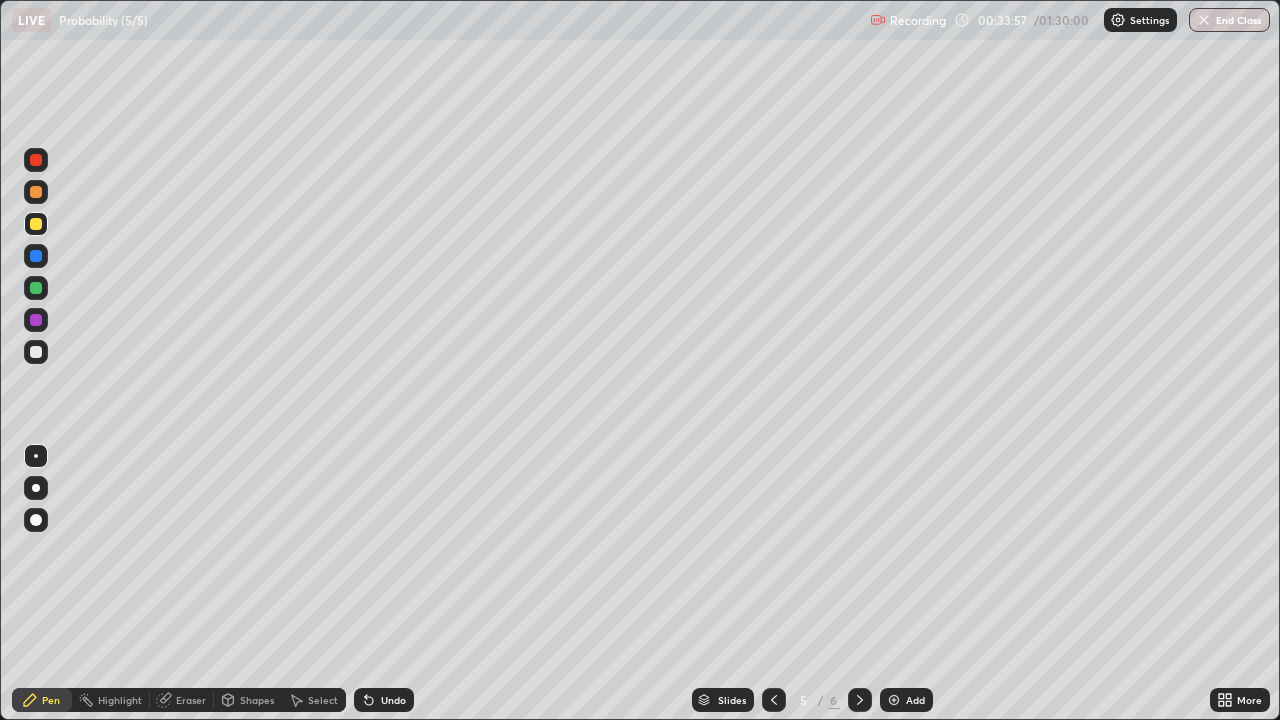 click 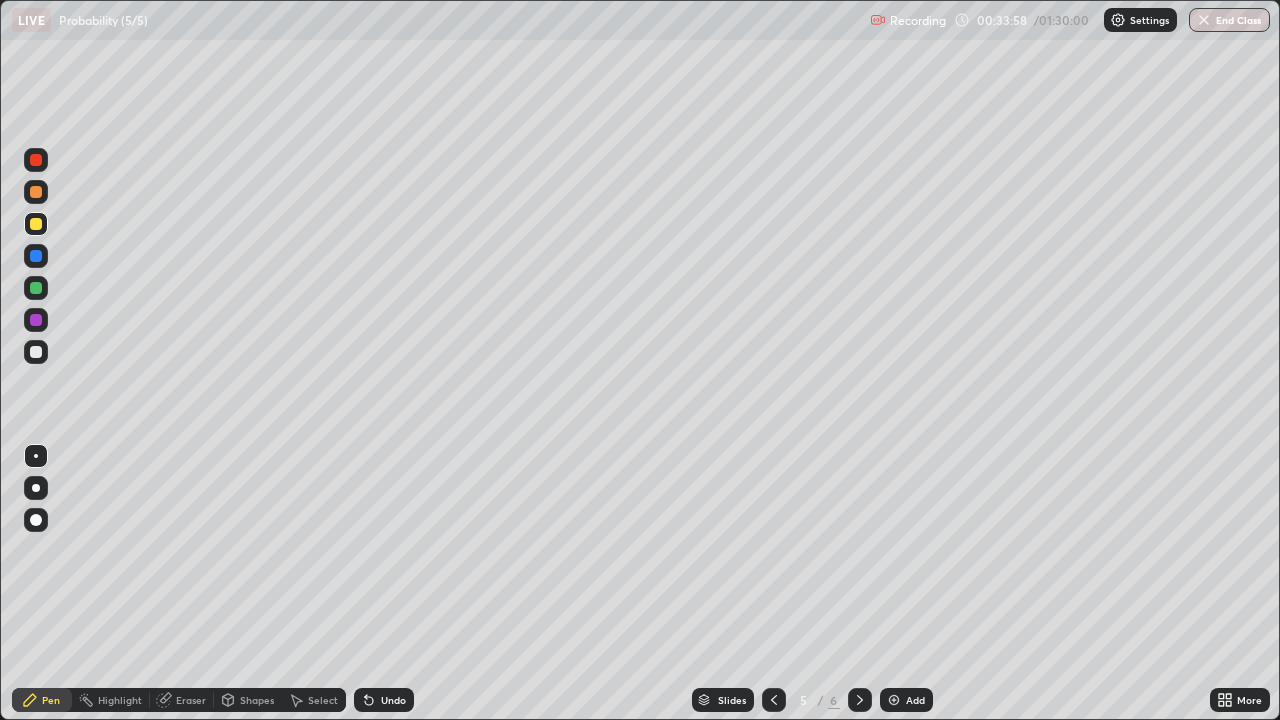 click on "Undo" at bounding box center [393, 700] 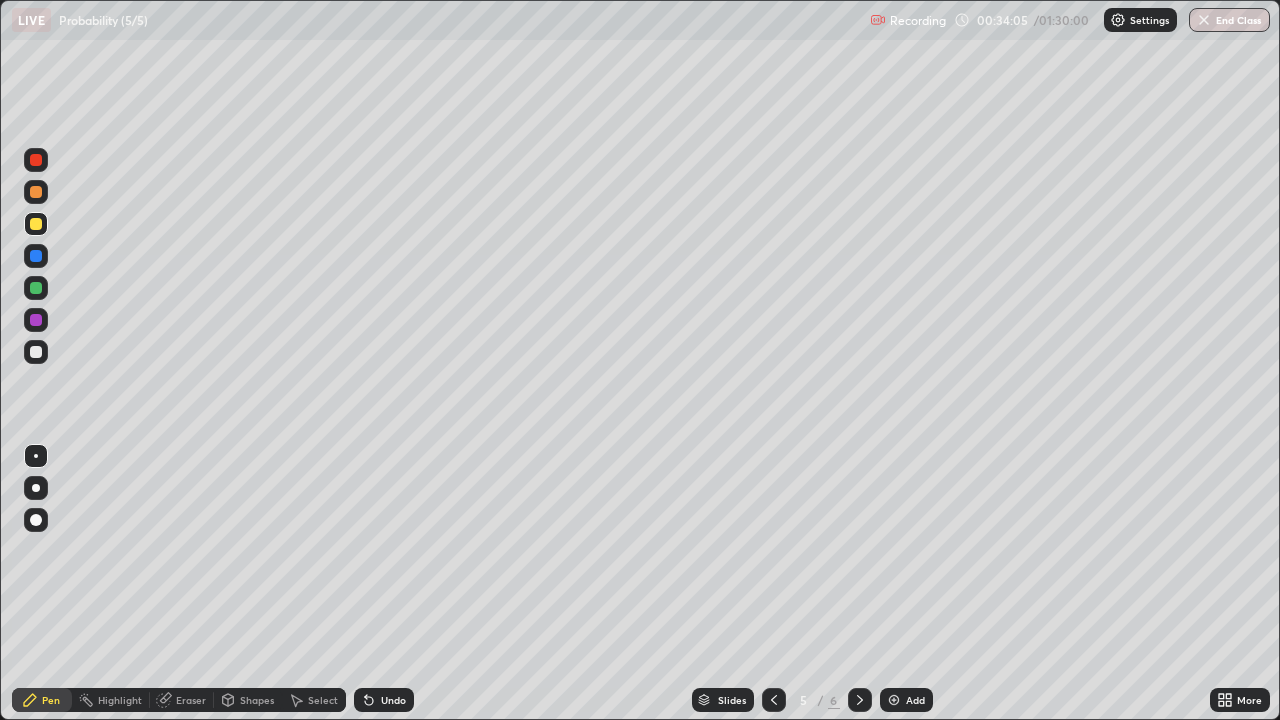 click on "Undo" at bounding box center (384, 700) 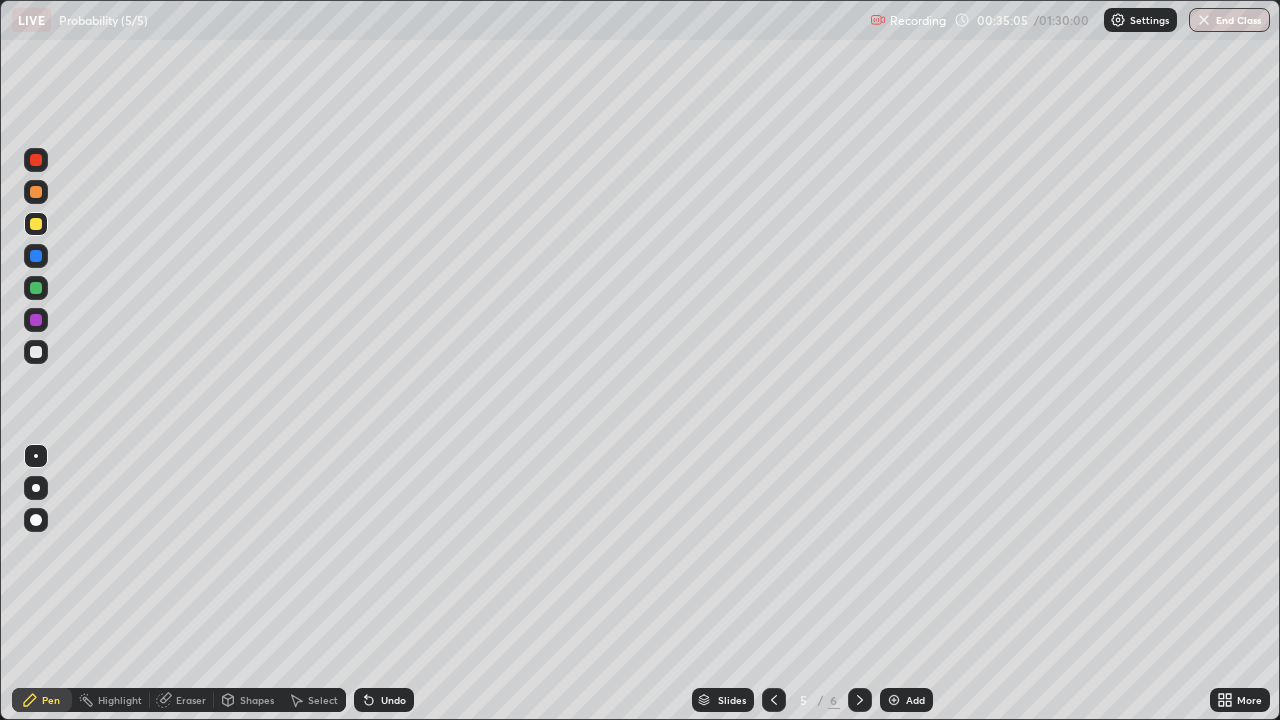 click on "Undo" at bounding box center [393, 700] 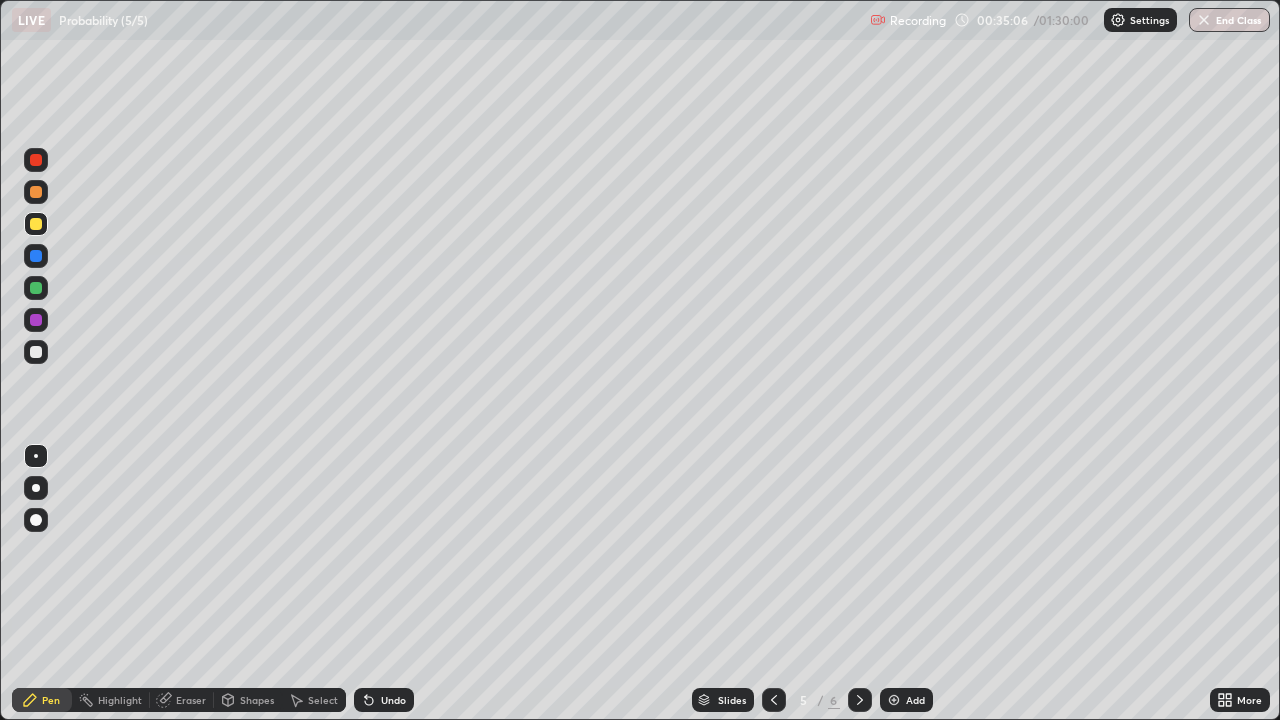 click on "Undo" at bounding box center [393, 700] 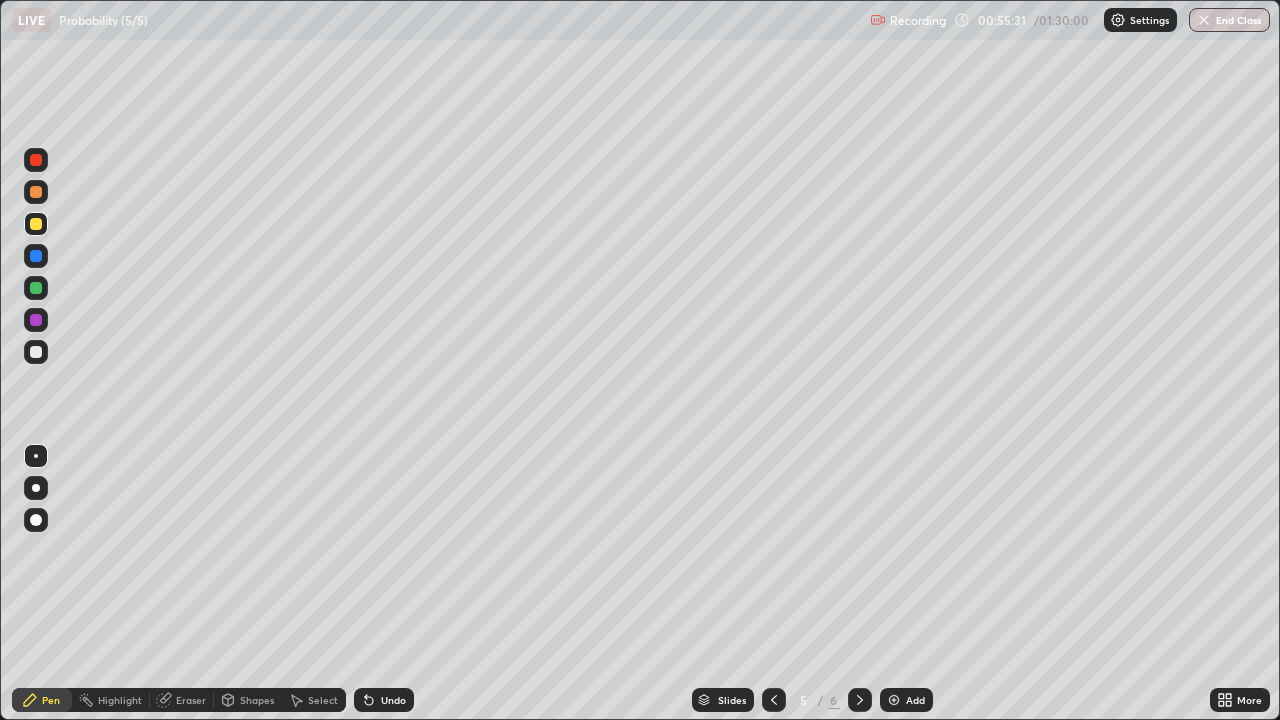 click on "Add" at bounding box center (906, 700) 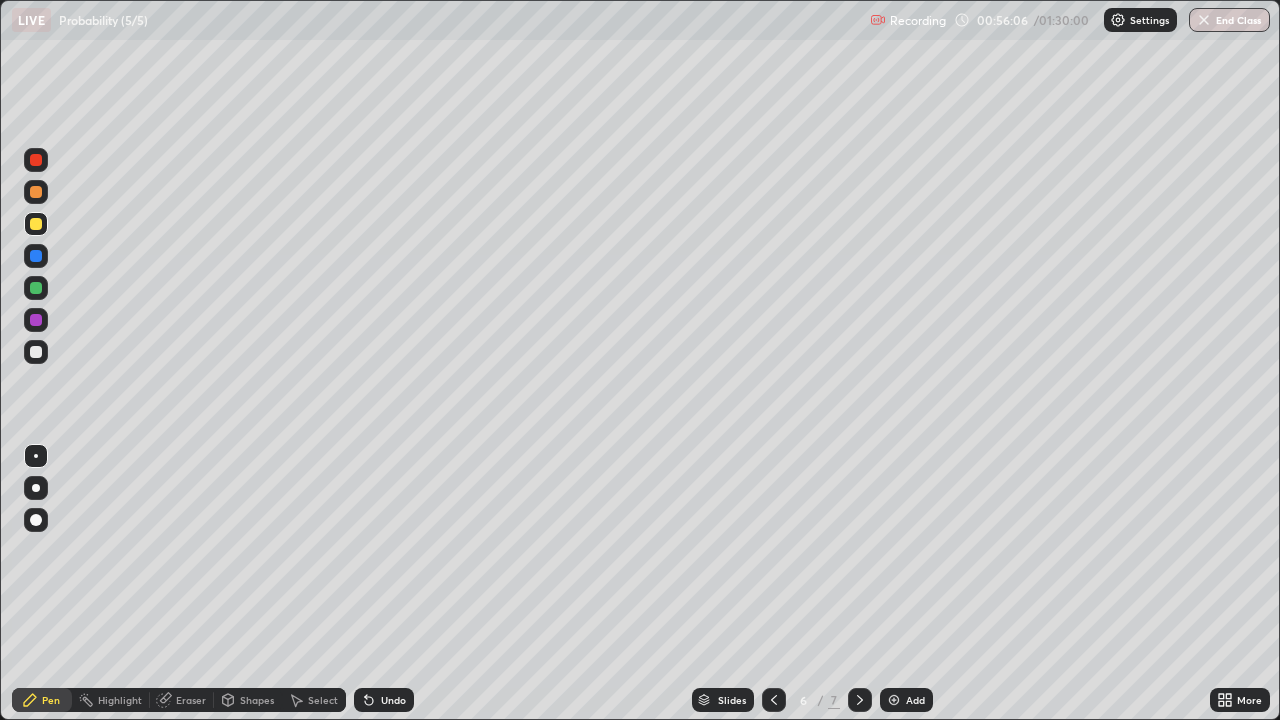 click 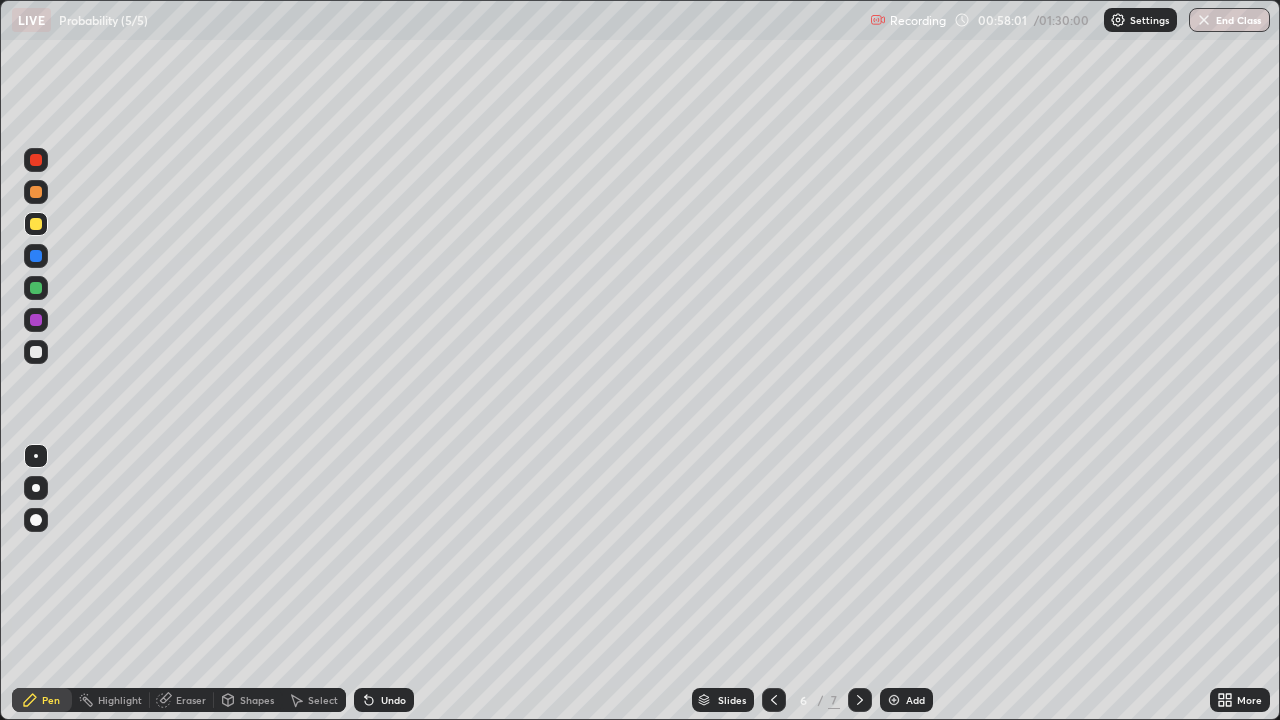 click on "Undo" at bounding box center (393, 700) 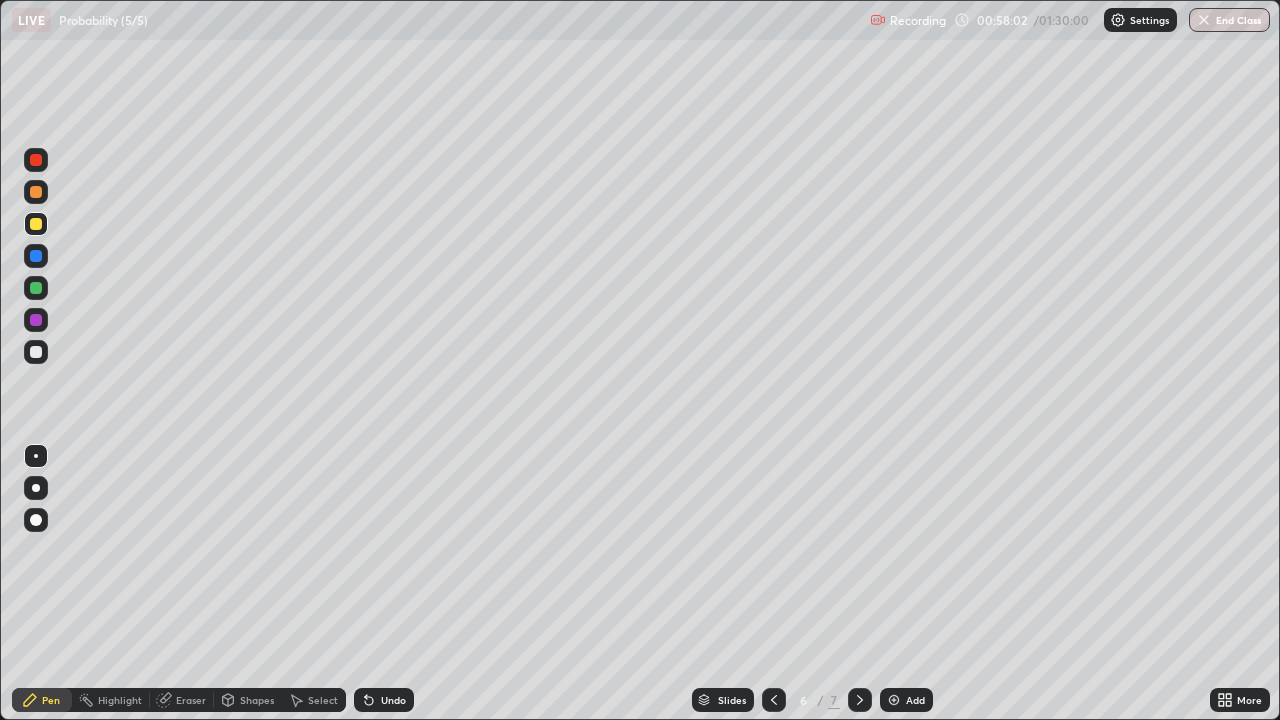 click 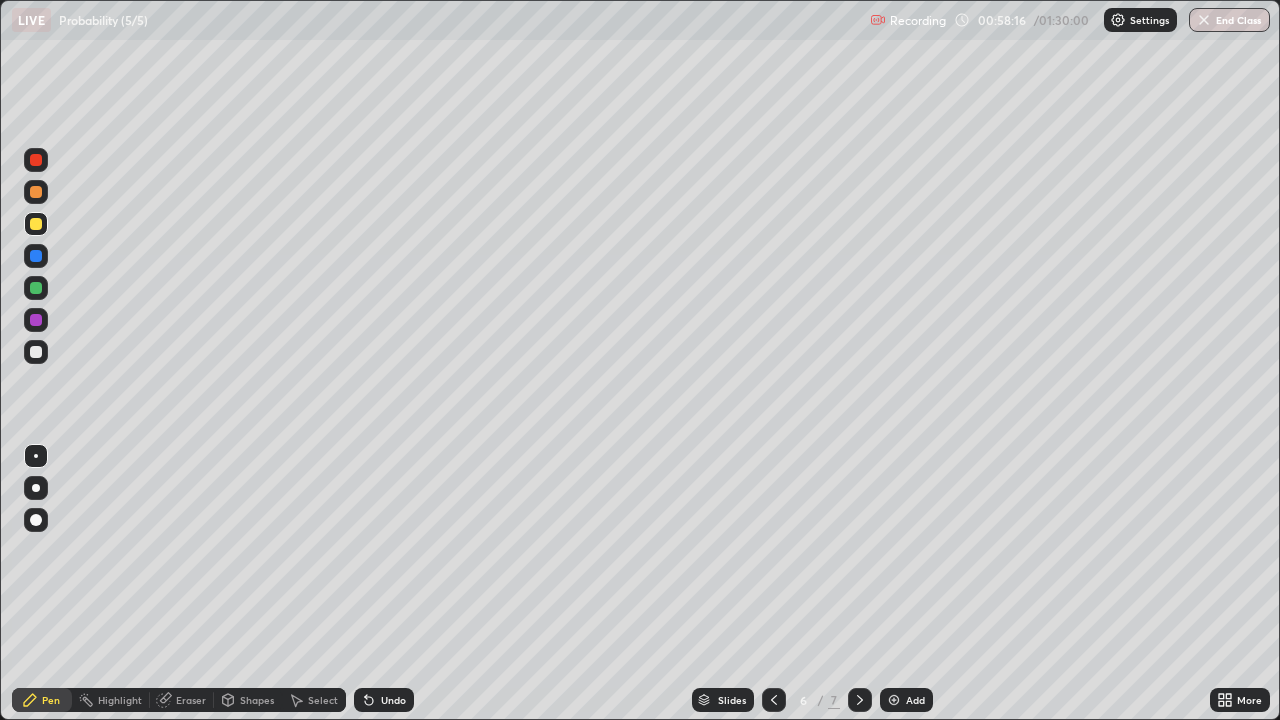 click on "Undo" at bounding box center (393, 700) 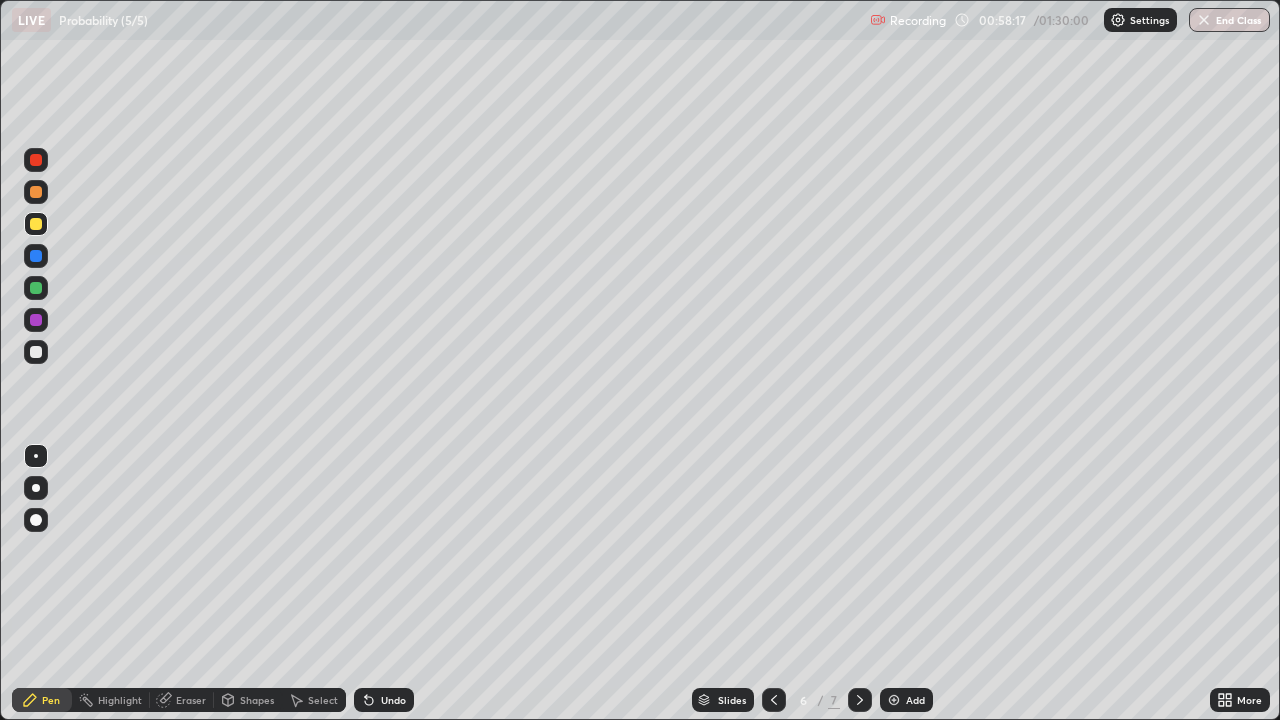click on "Undo" at bounding box center (393, 700) 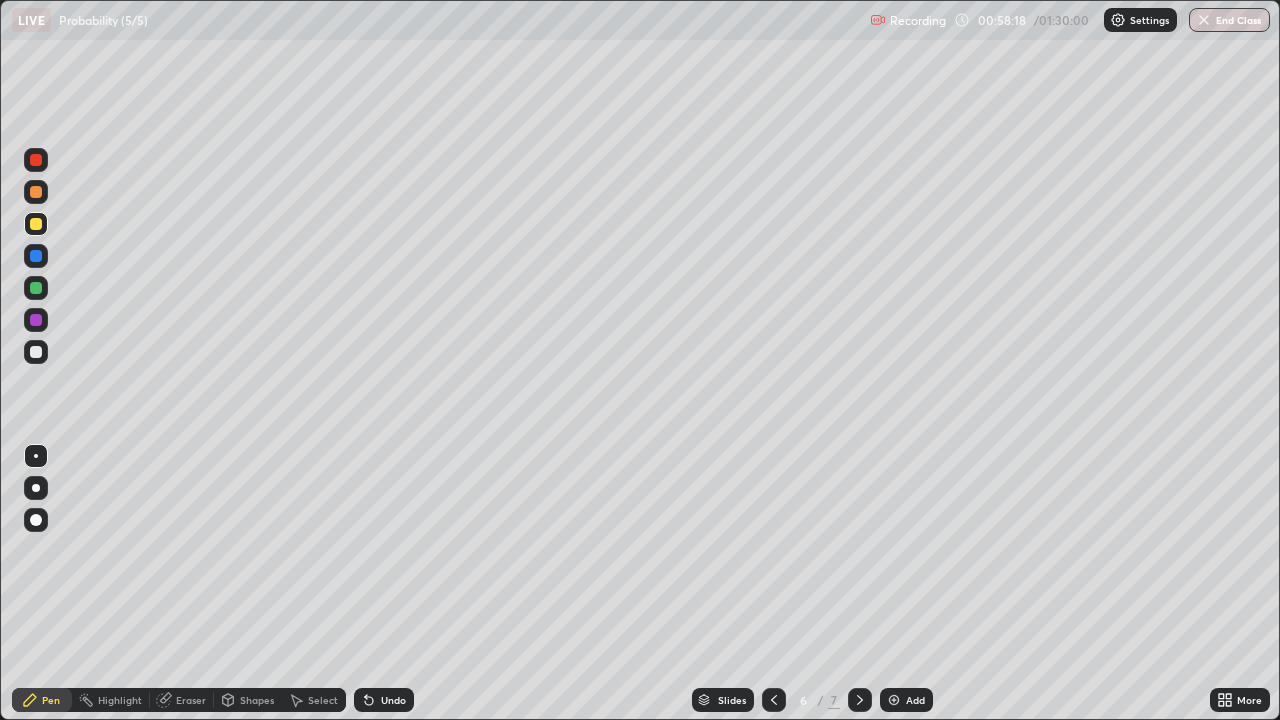 click on "Undo" at bounding box center [393, 700] 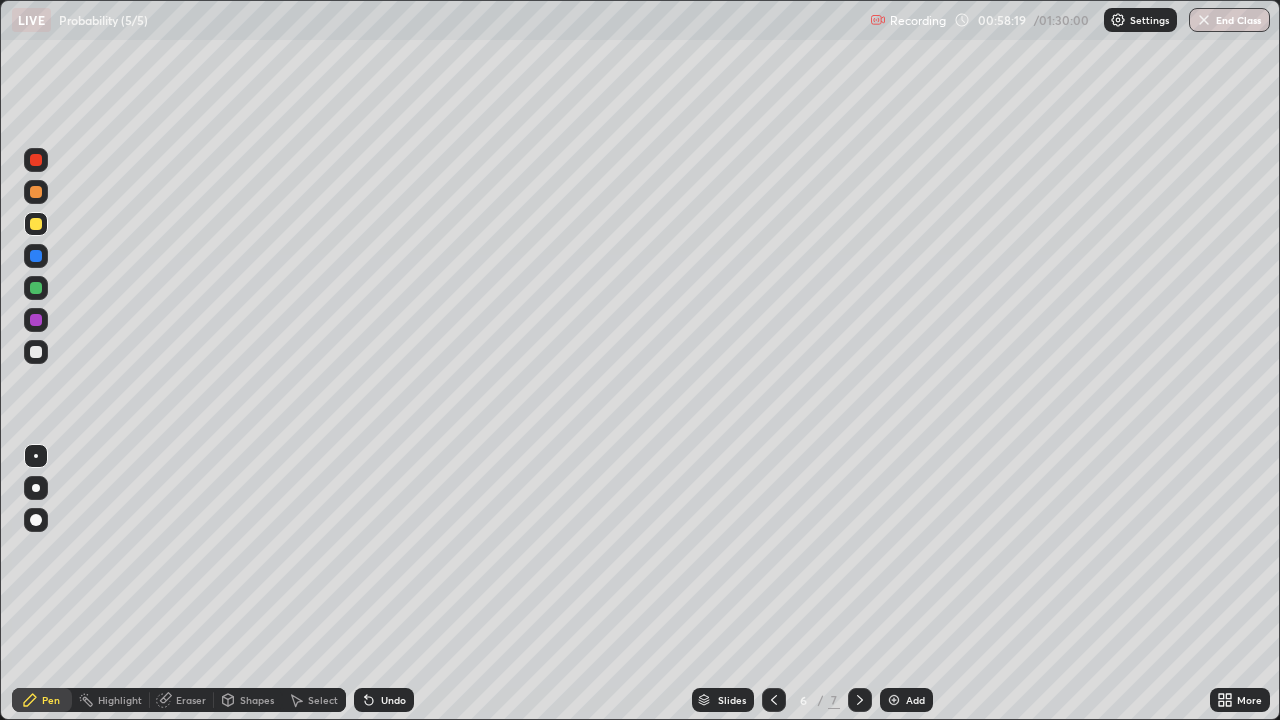 click on "Undo" at bounding box center [384, 700] 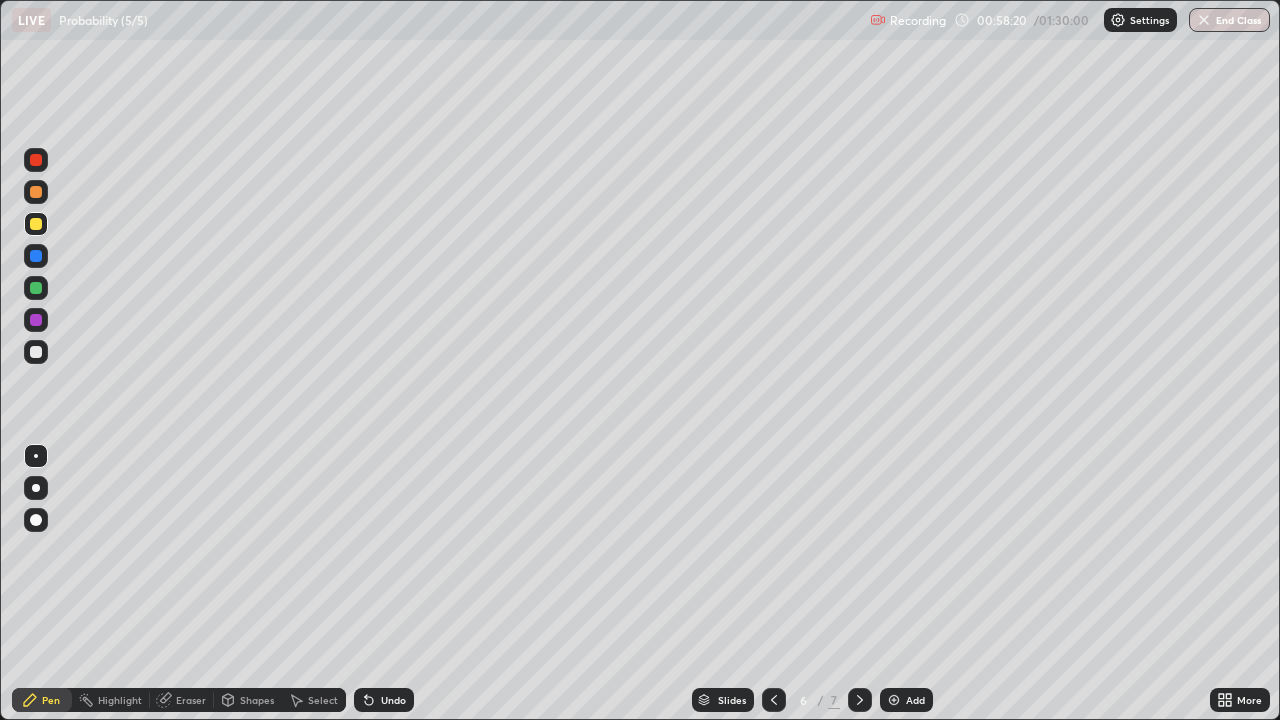 click 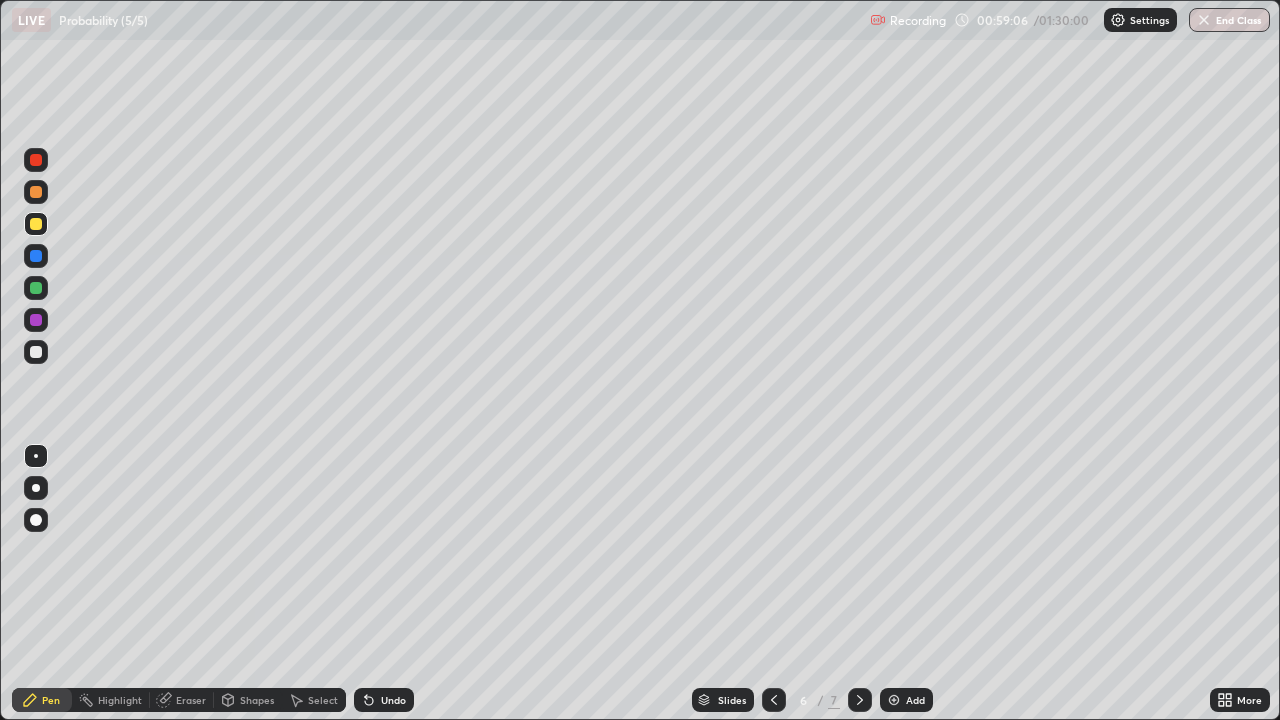 click 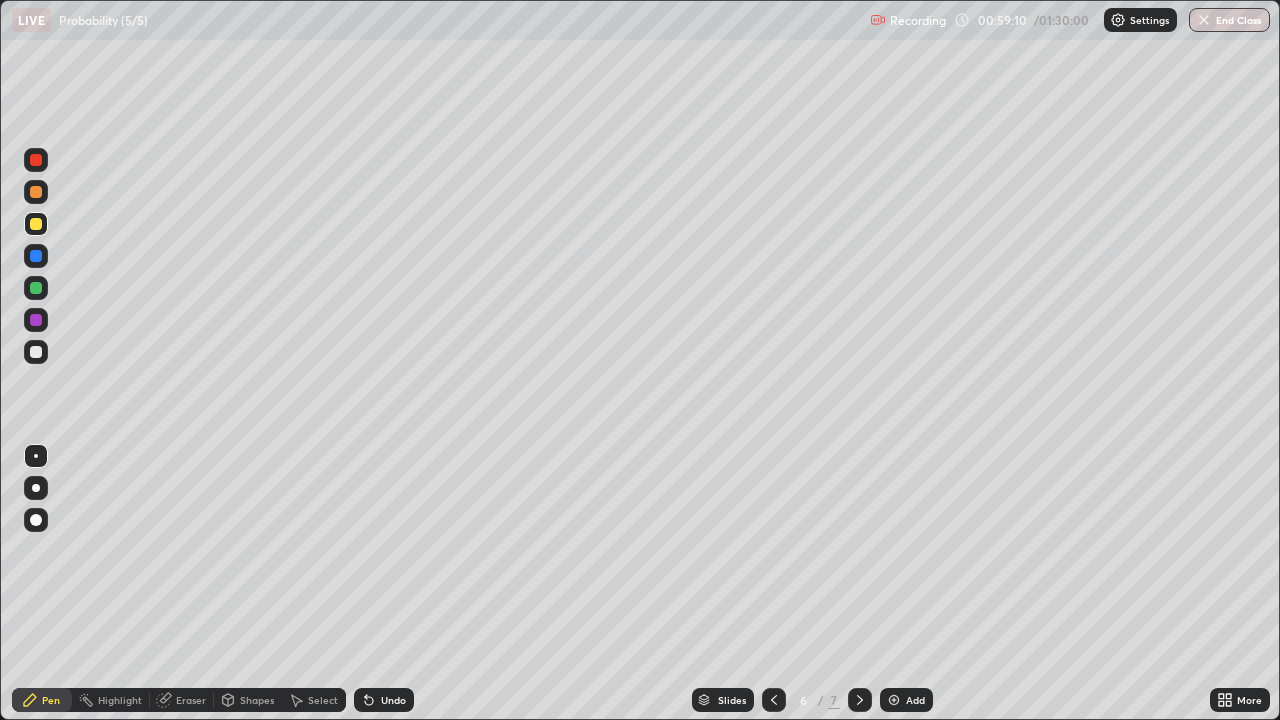 click on "Eraser" at bounding box center [191, 700] 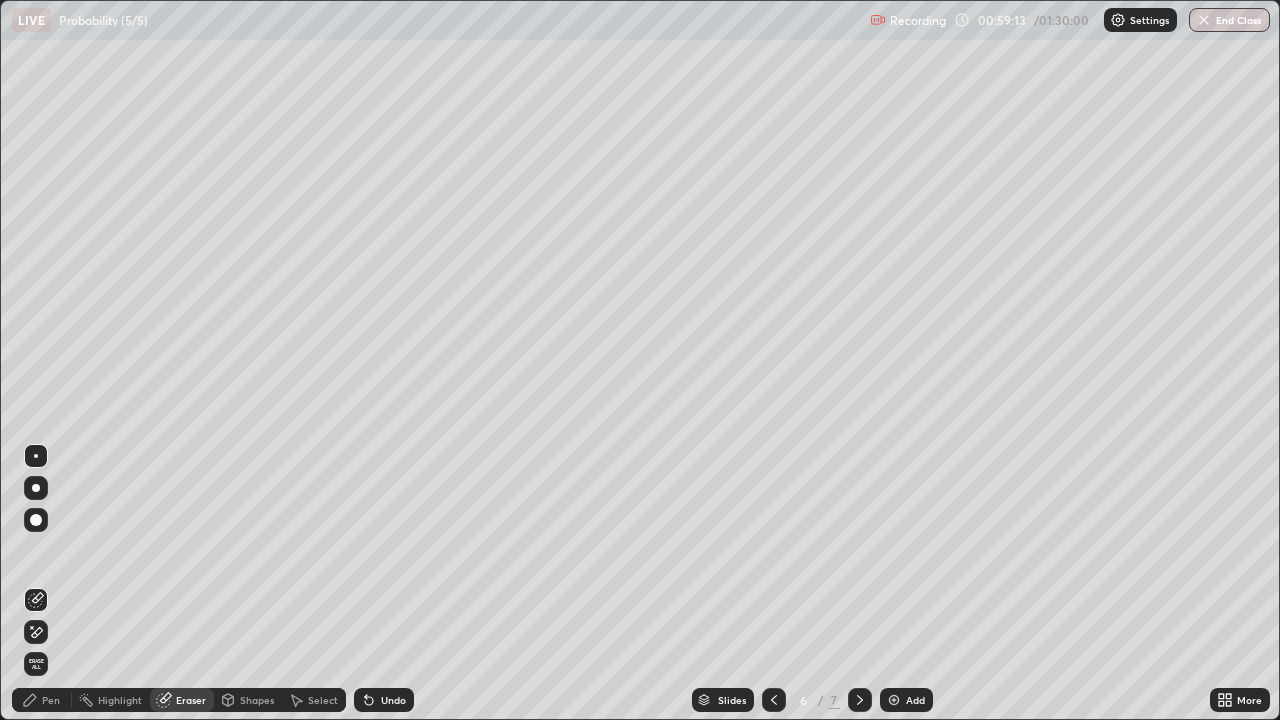 click on "Pen" at bounding box center [51, 700] 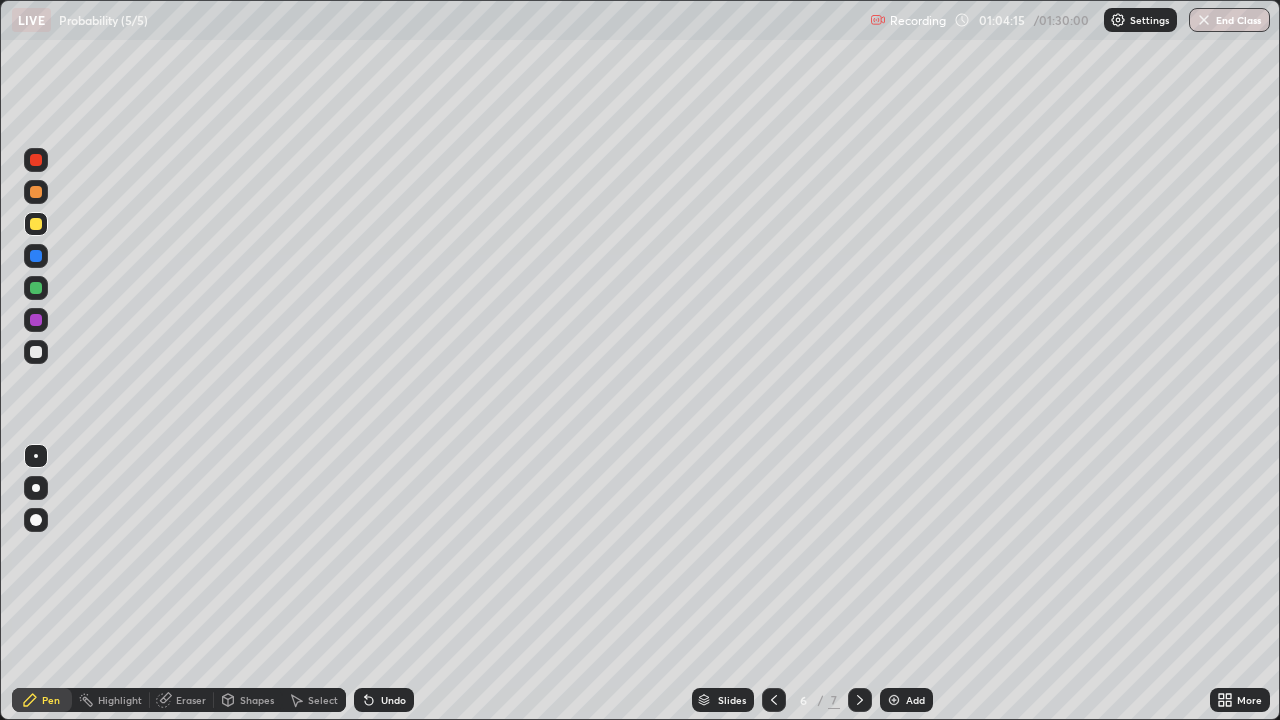 click at bounding box center [894, 700] 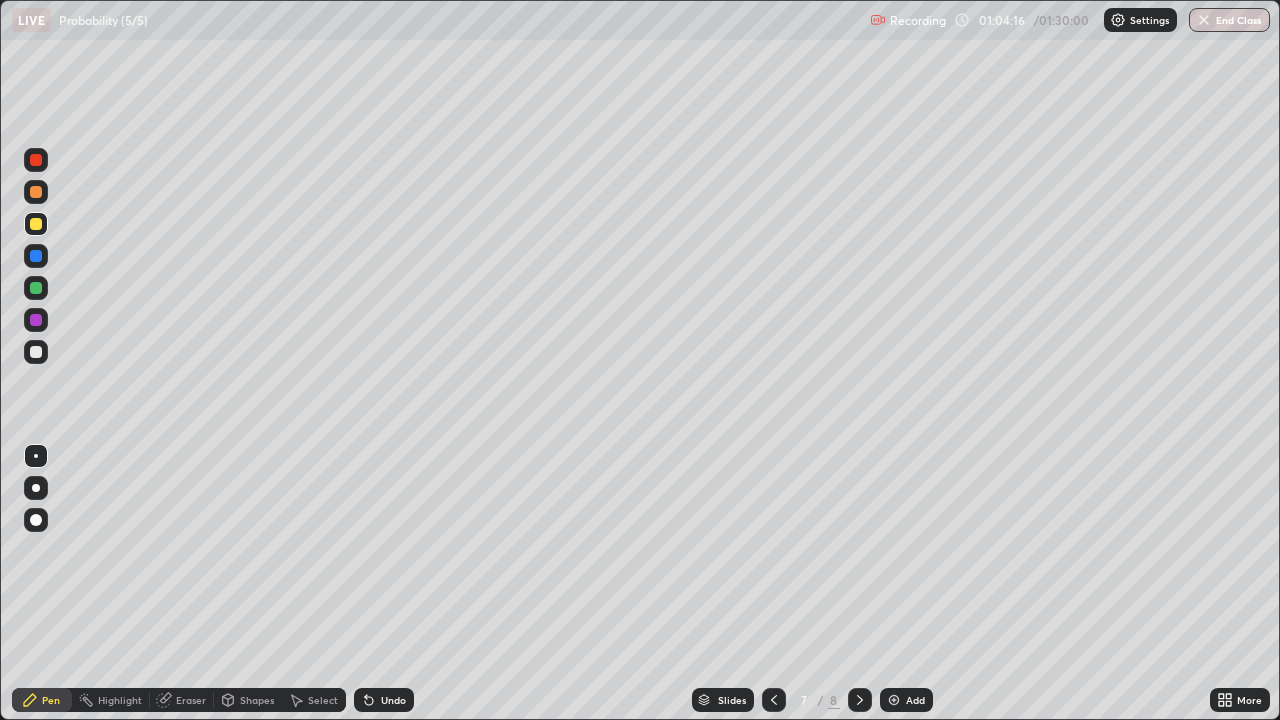 click at bounding box center (36, 160) 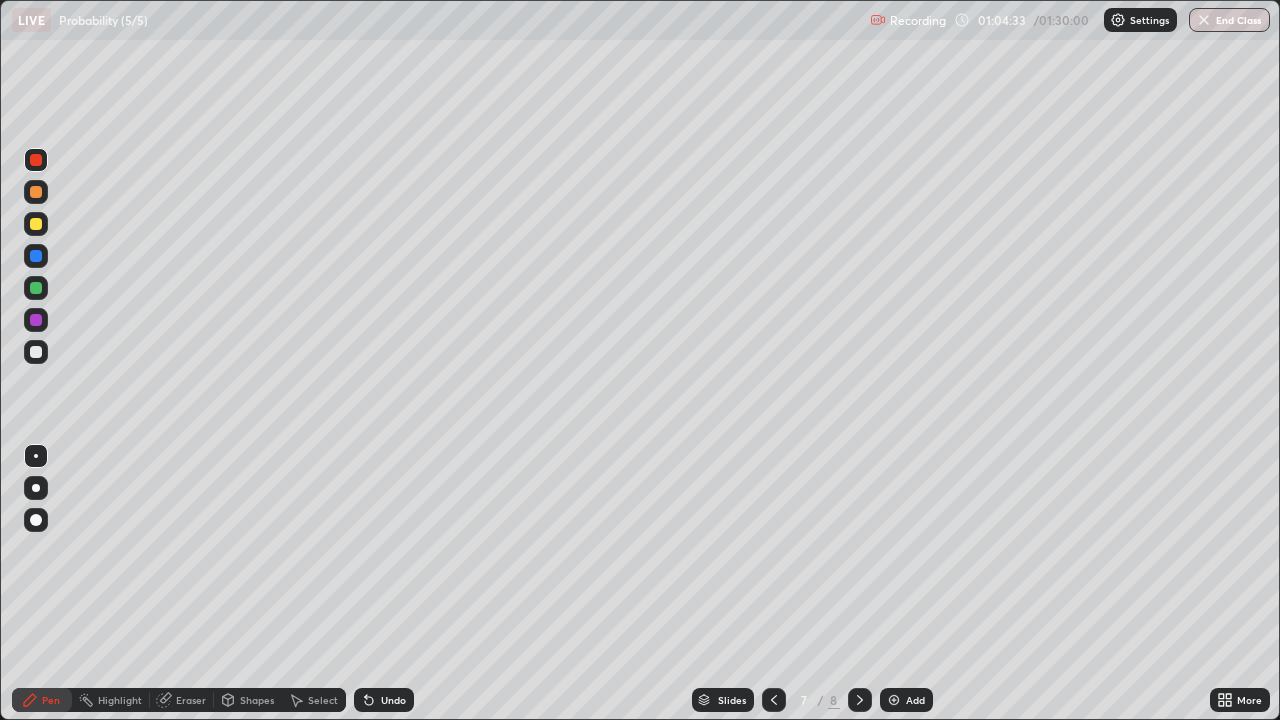 click on "Undo" at bounding box center [384, 700] 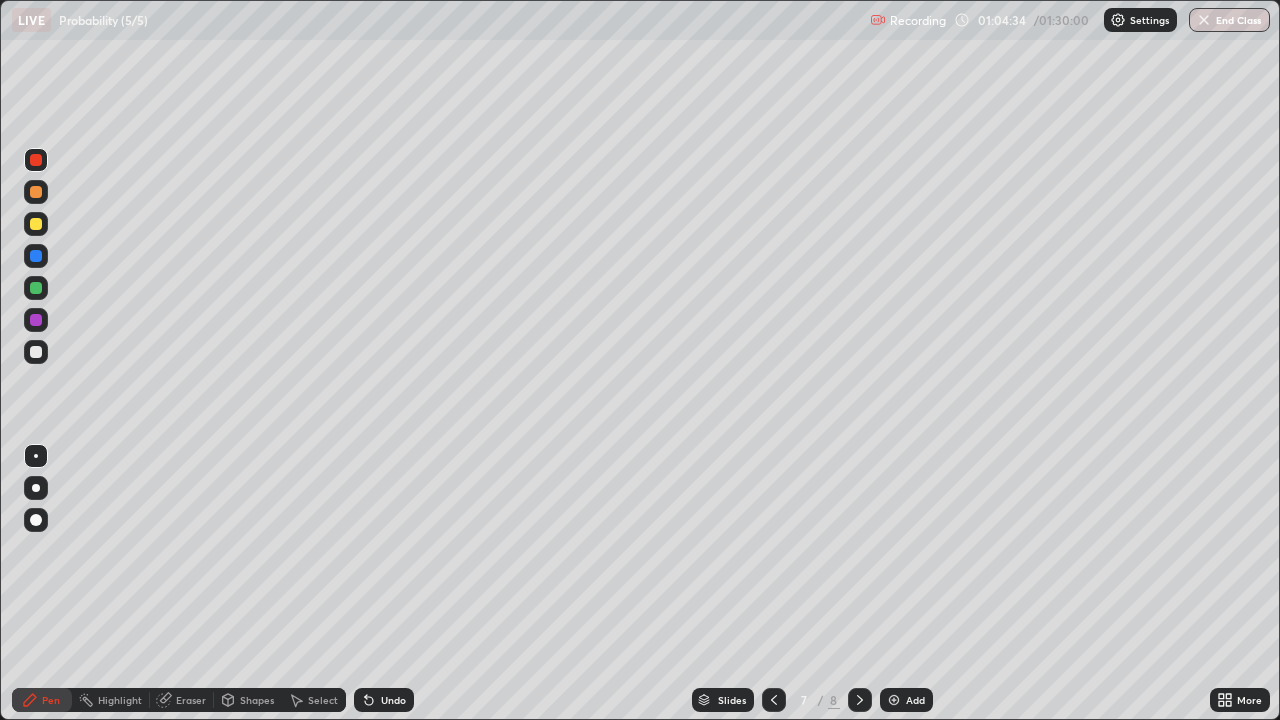 click on "Undo" at bounding box center (384, 700) 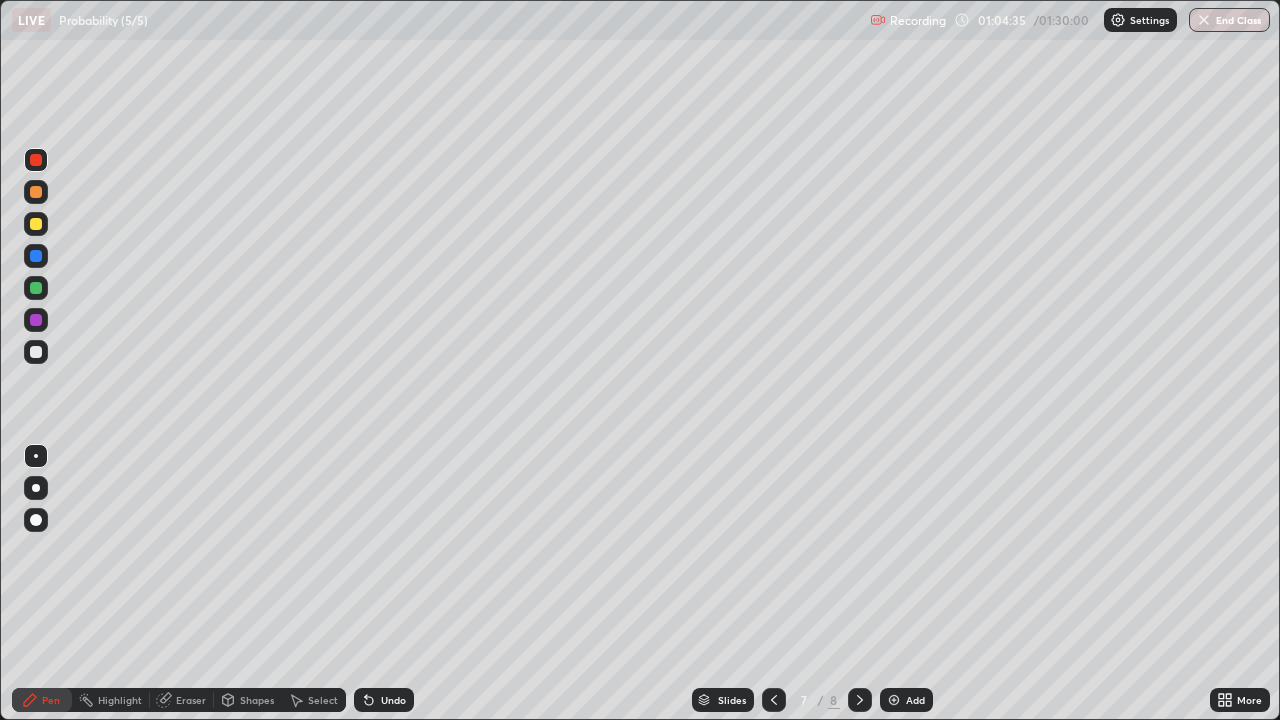 click on "Undo" at bounding box center [384, 700] 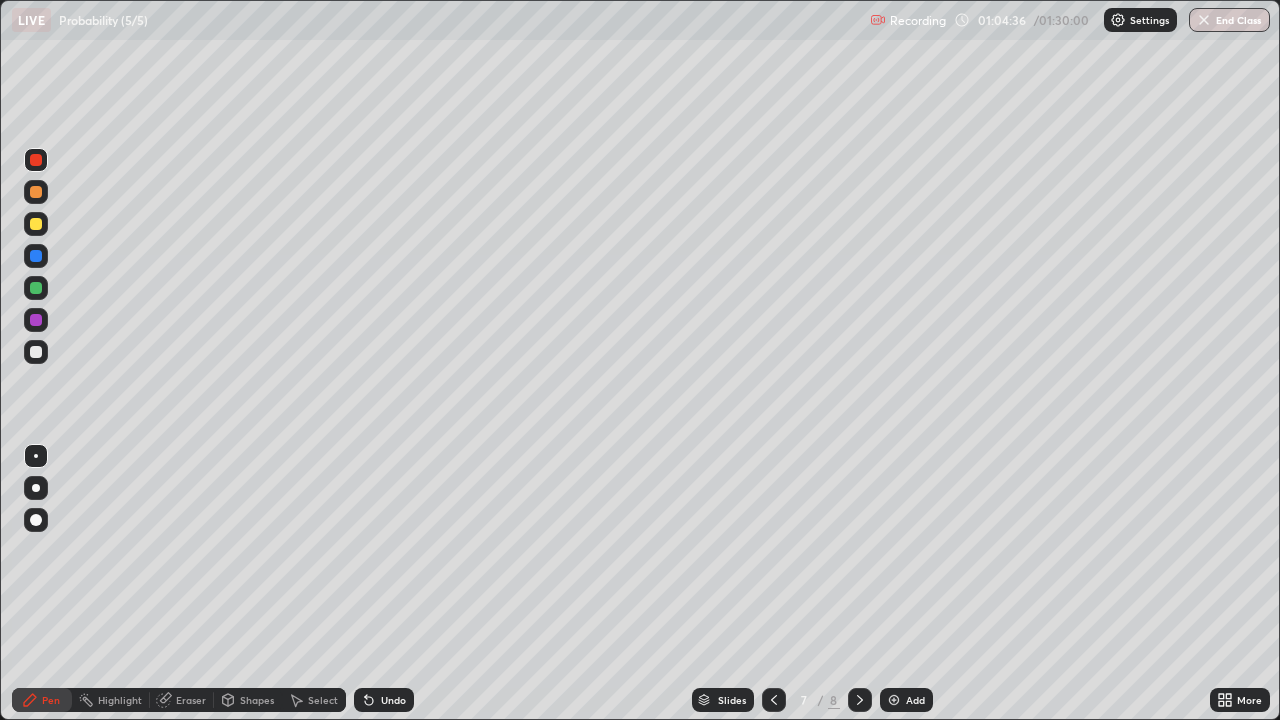 click on "Undo" at bounding box center [384, 700] 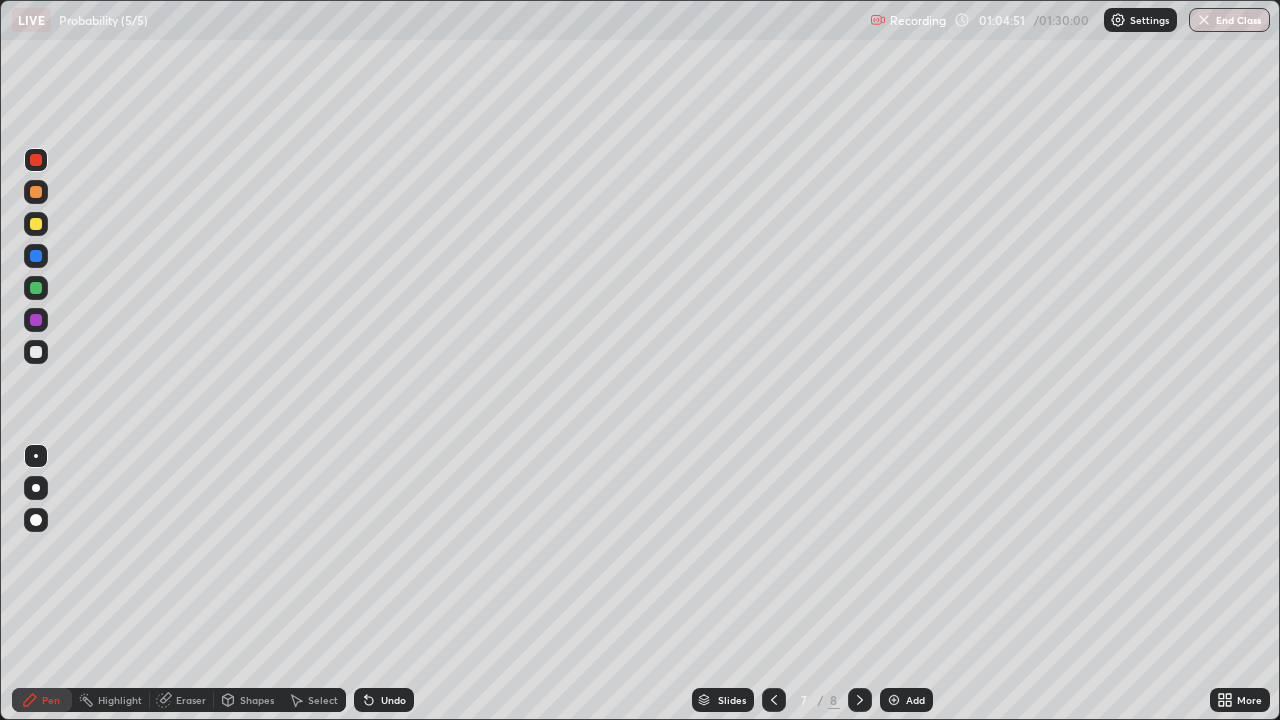 click at bounding box center [36, 352] 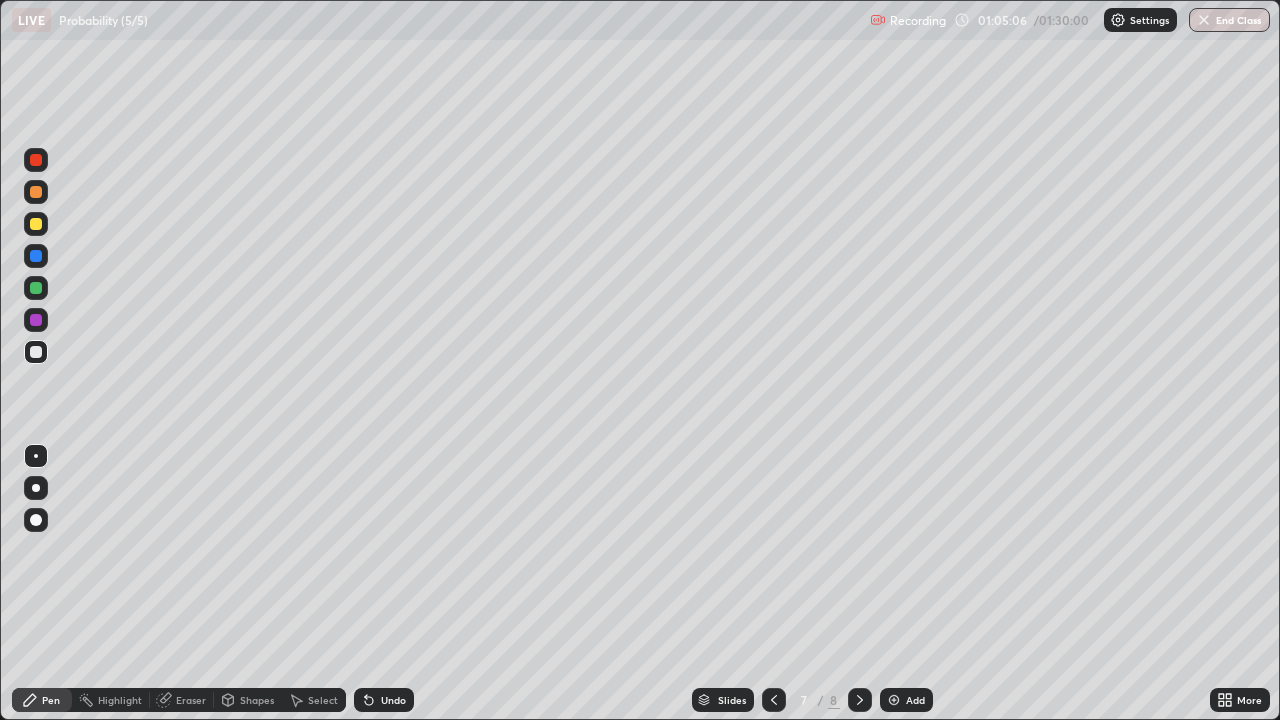 click on "Undo" at bounding box center (384, 700) 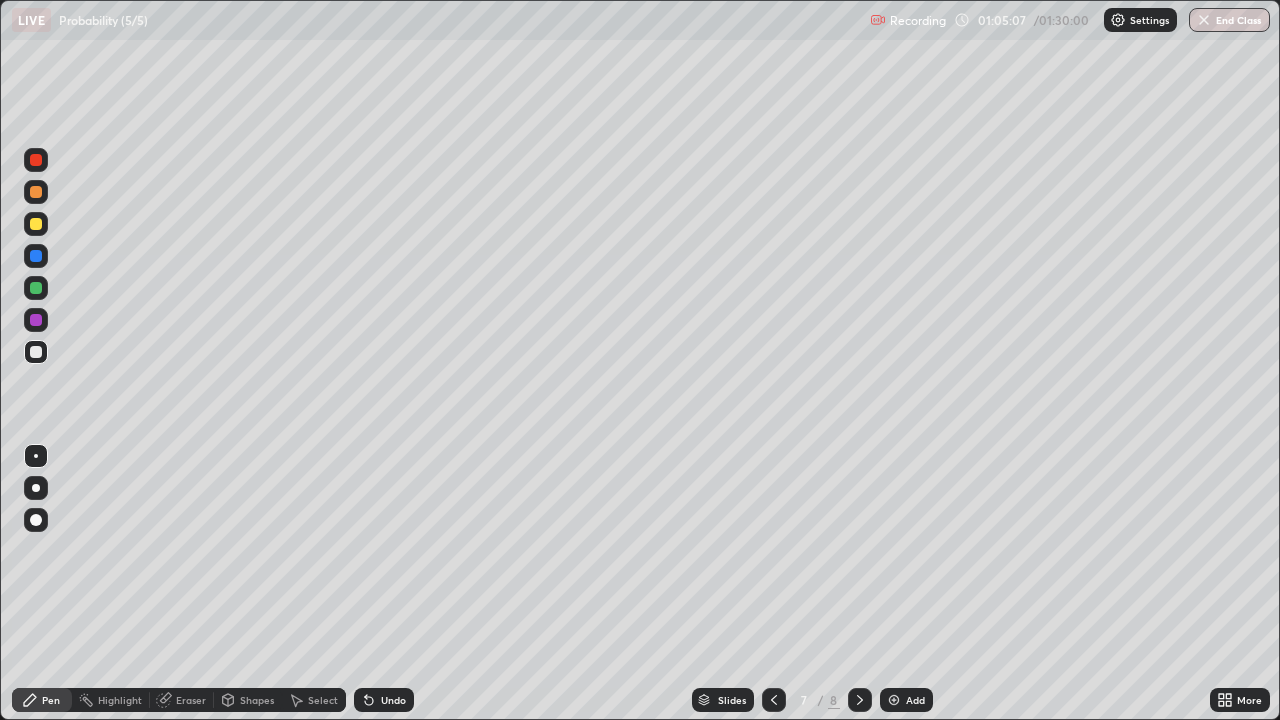 click on "Undo" at bounding box center [393, 700] 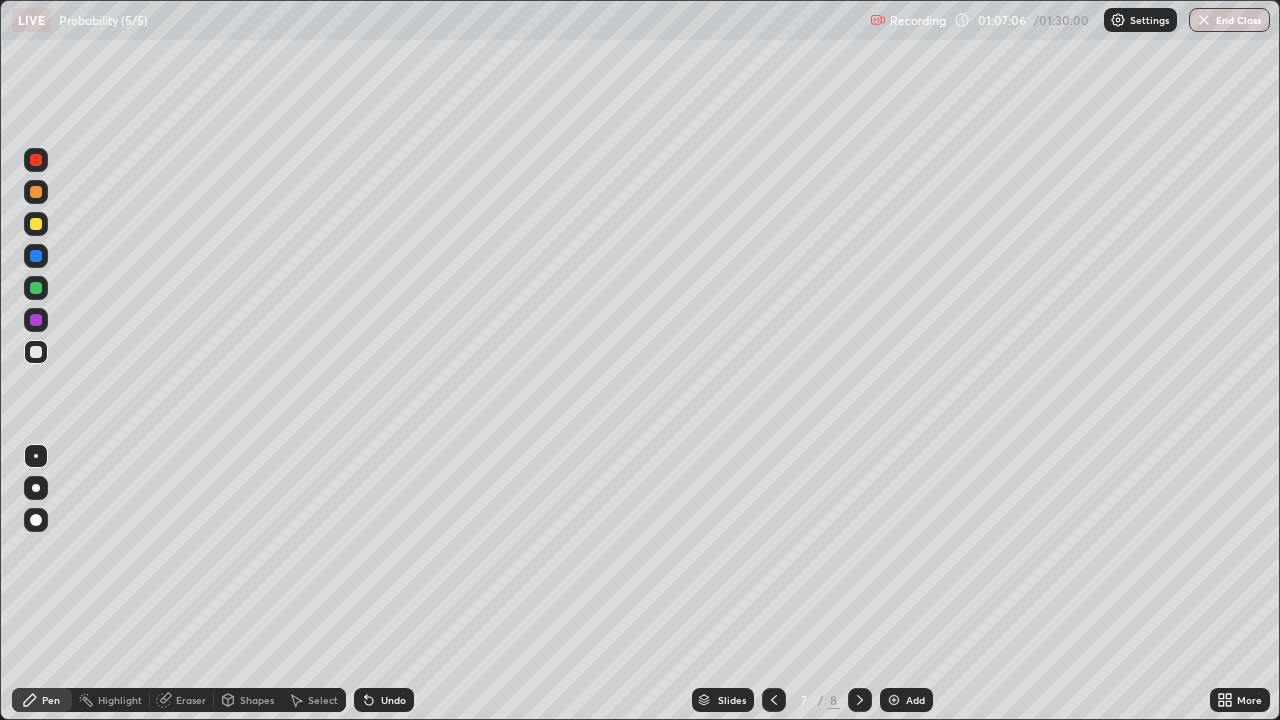click on "Undo" at bounding box center (393, 700) 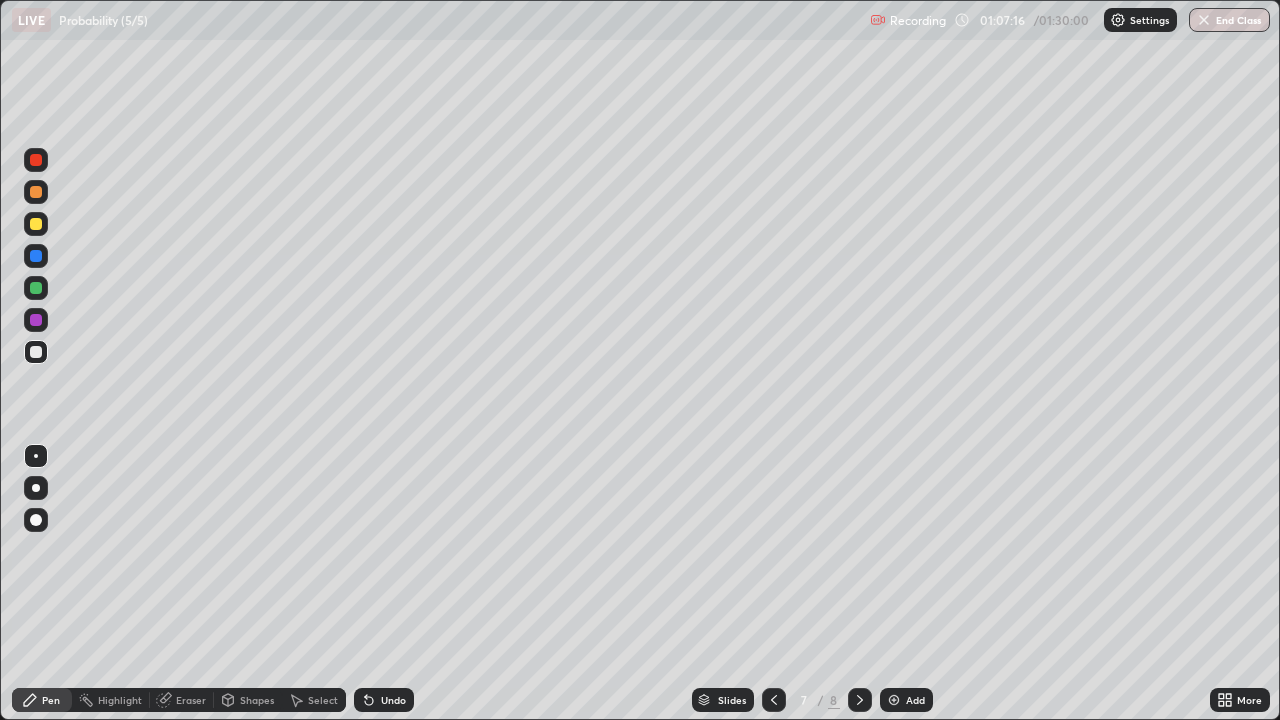 click on "Undo" at bounding box center (393, 700) 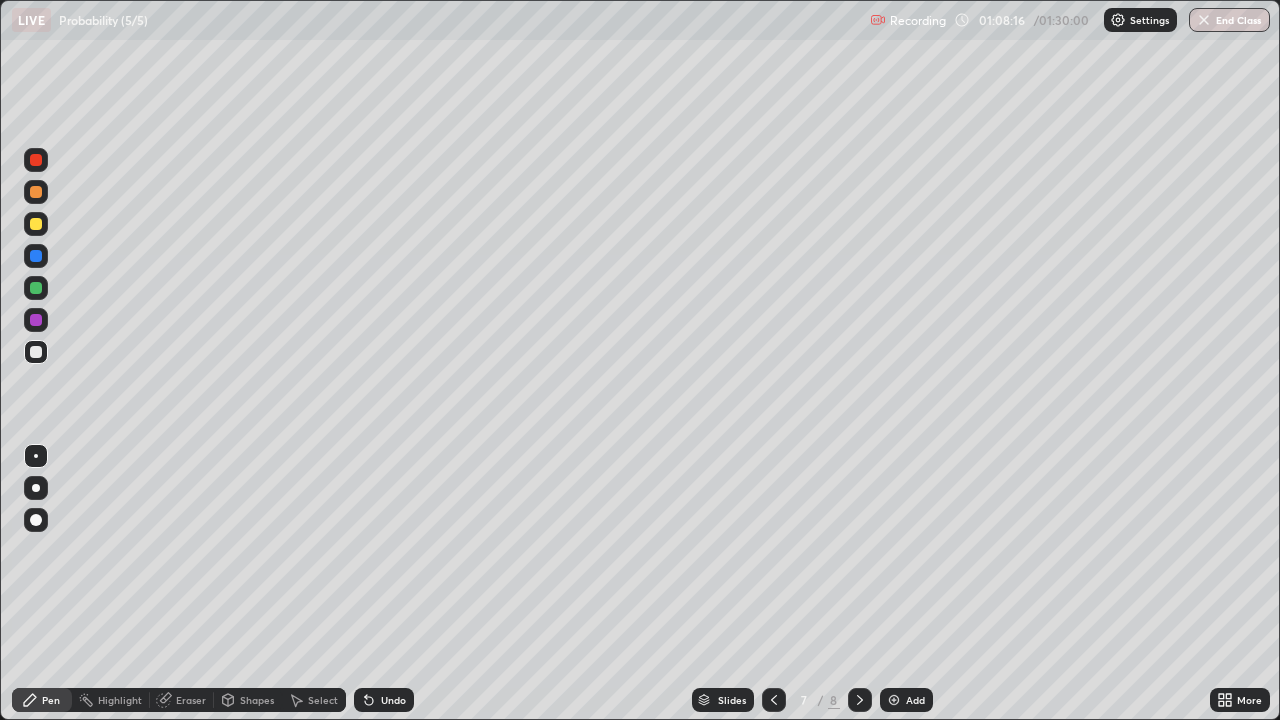 click on "Undo" at bounding box center [384, 700] 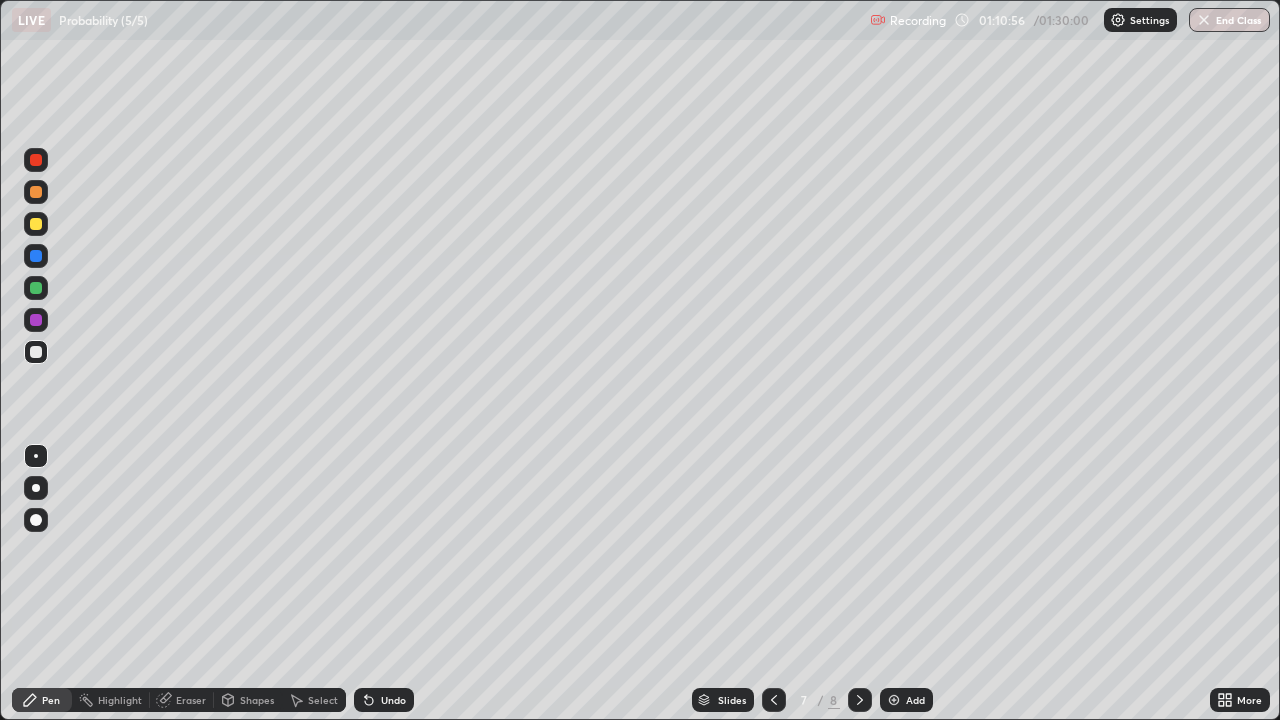 click on "Add" at bounding box center (915, 700) 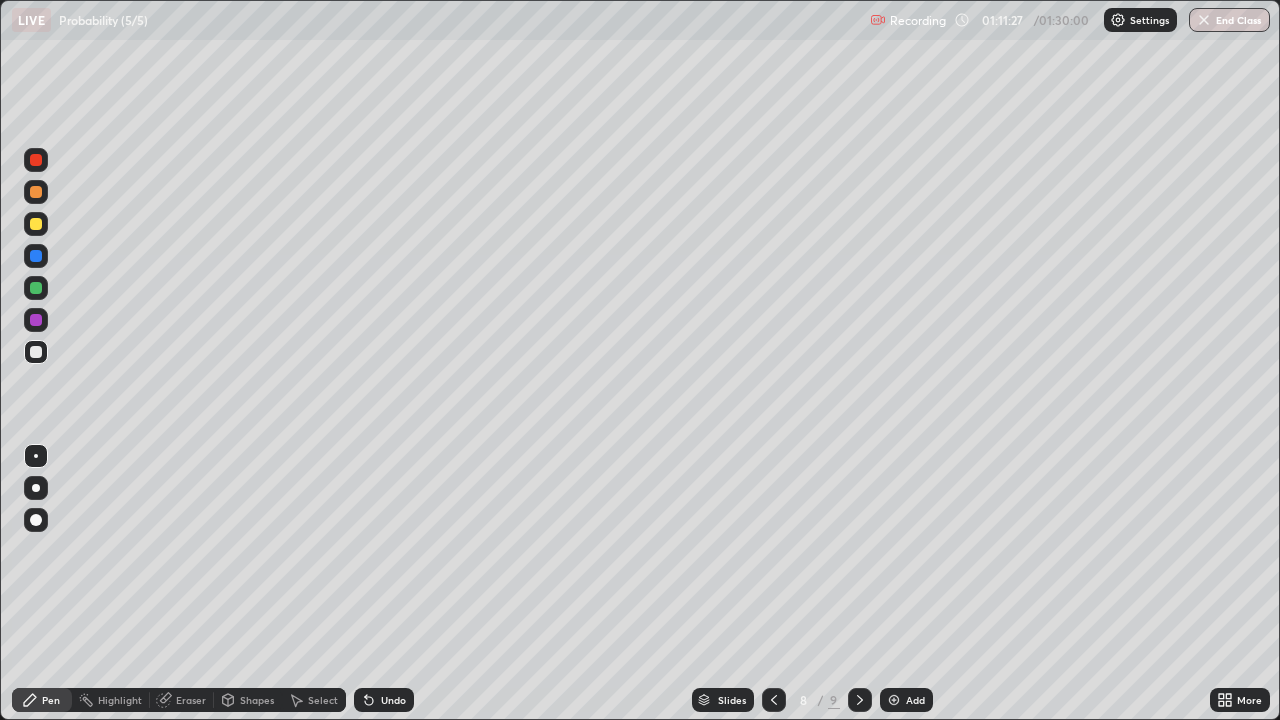 click on "Eraser" at bounding box center [191, 700] 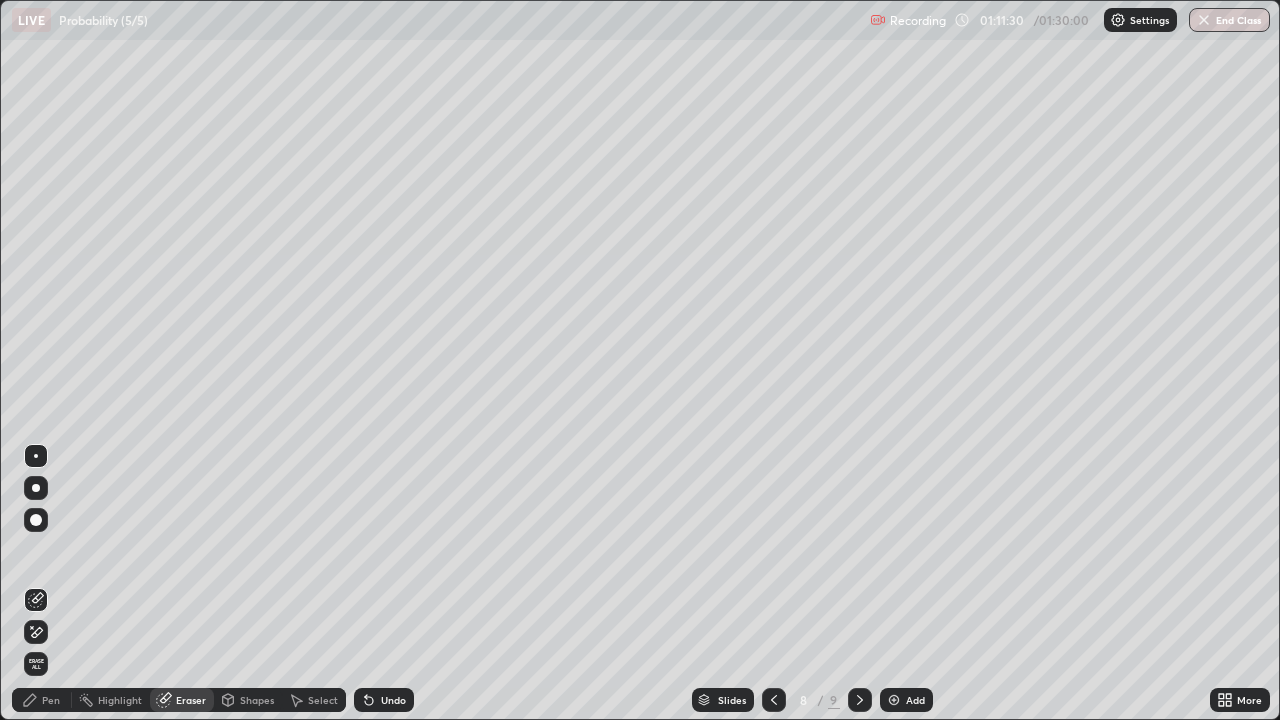click on "Pen" at bounding box center [42, 700] 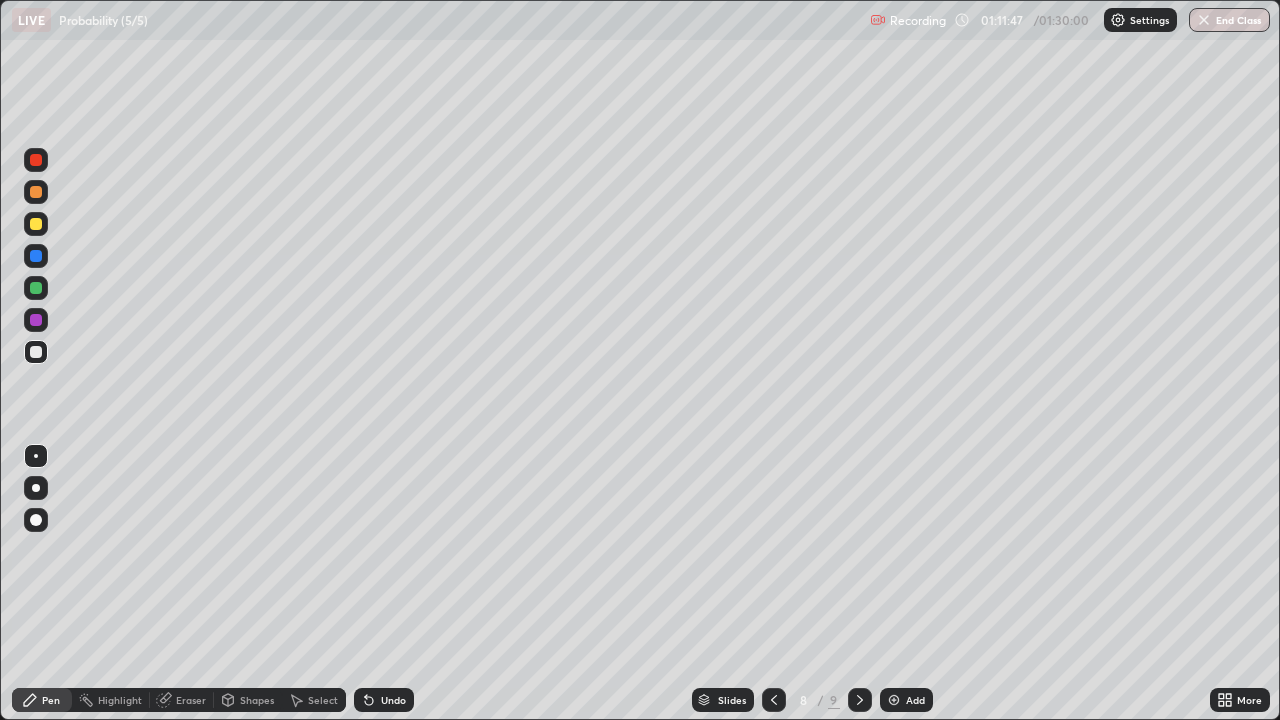 click at bounding box center [36, 224] 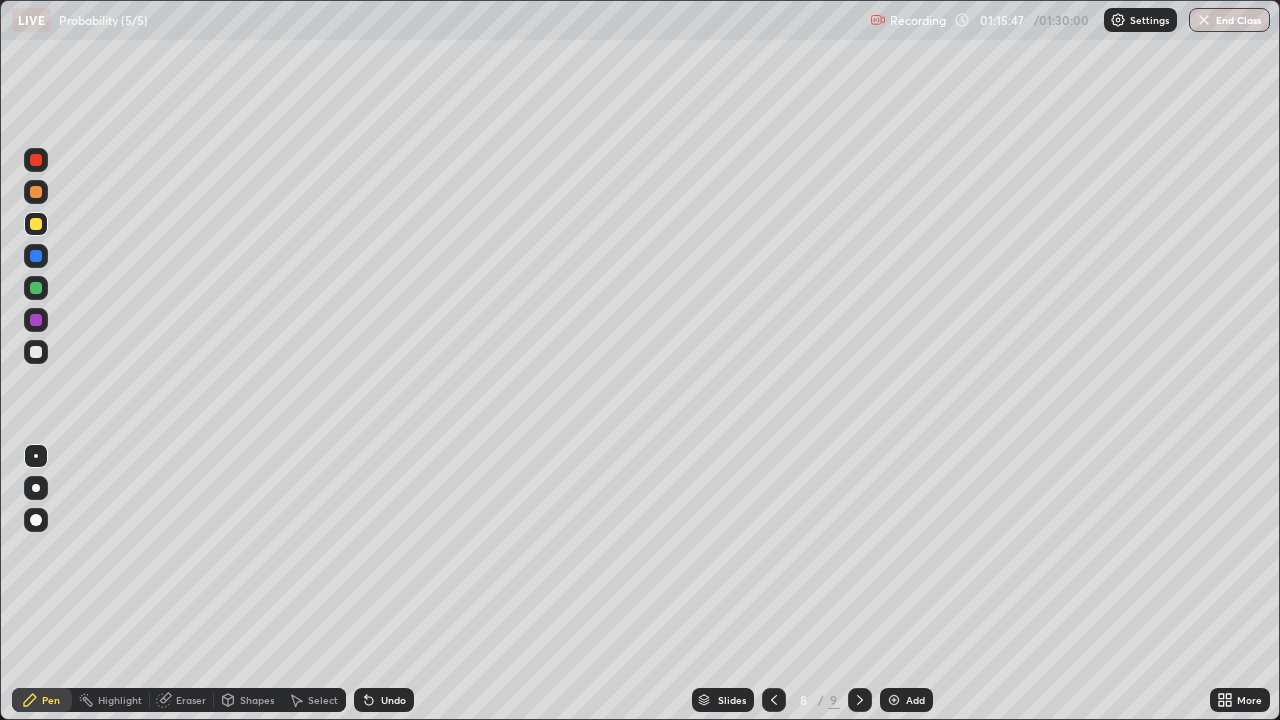 click at bounding box center (894, 700) 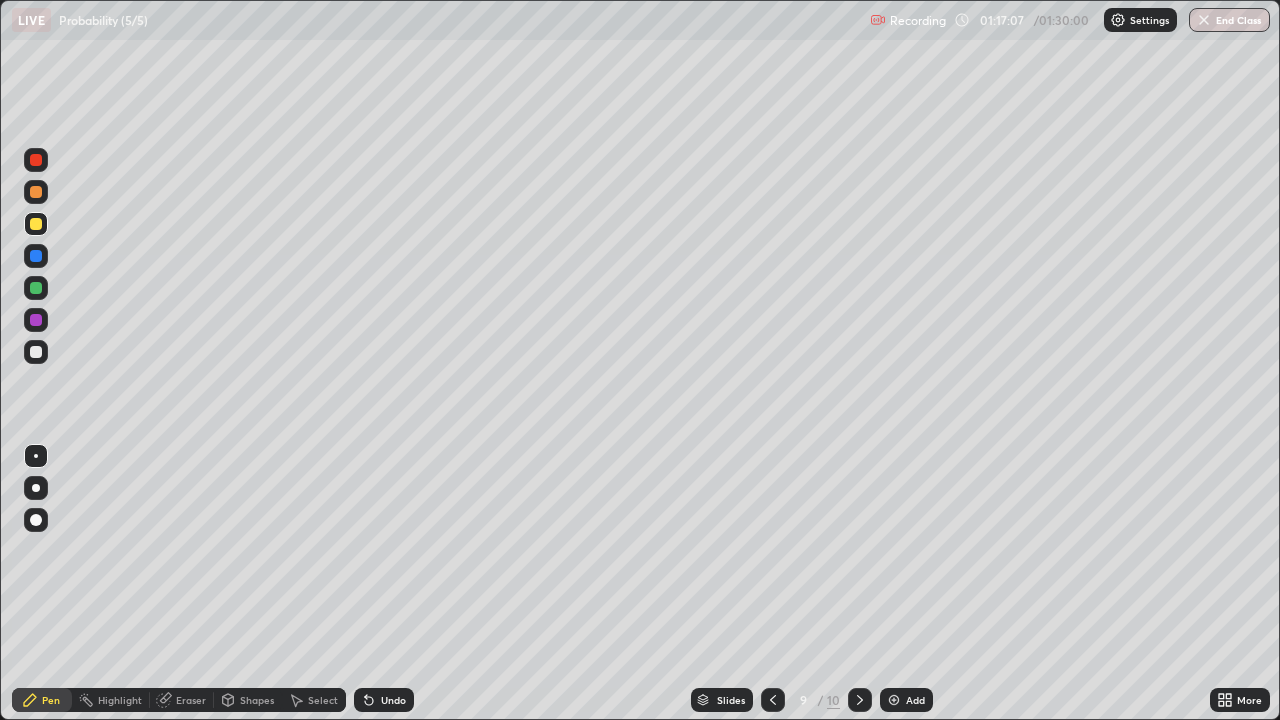 click on "Undo" at bounding box center [393, 700] 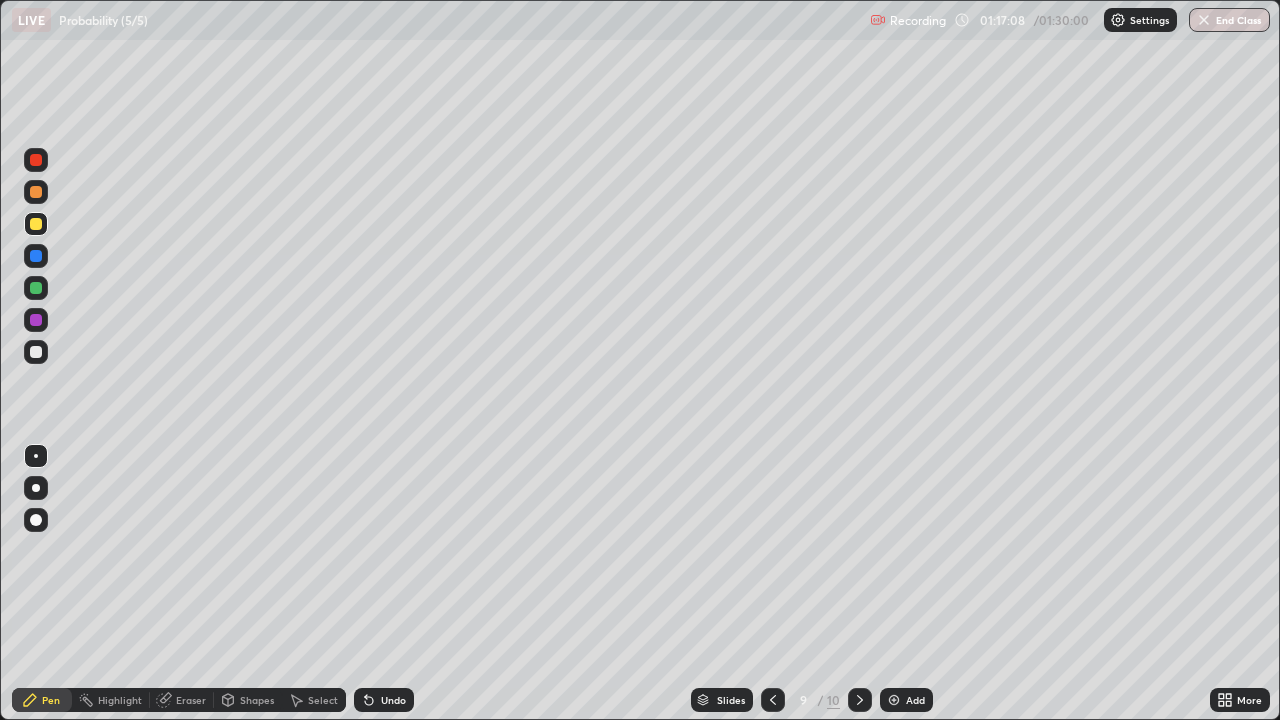 click on "Undo" at bounding box center [393, 700] 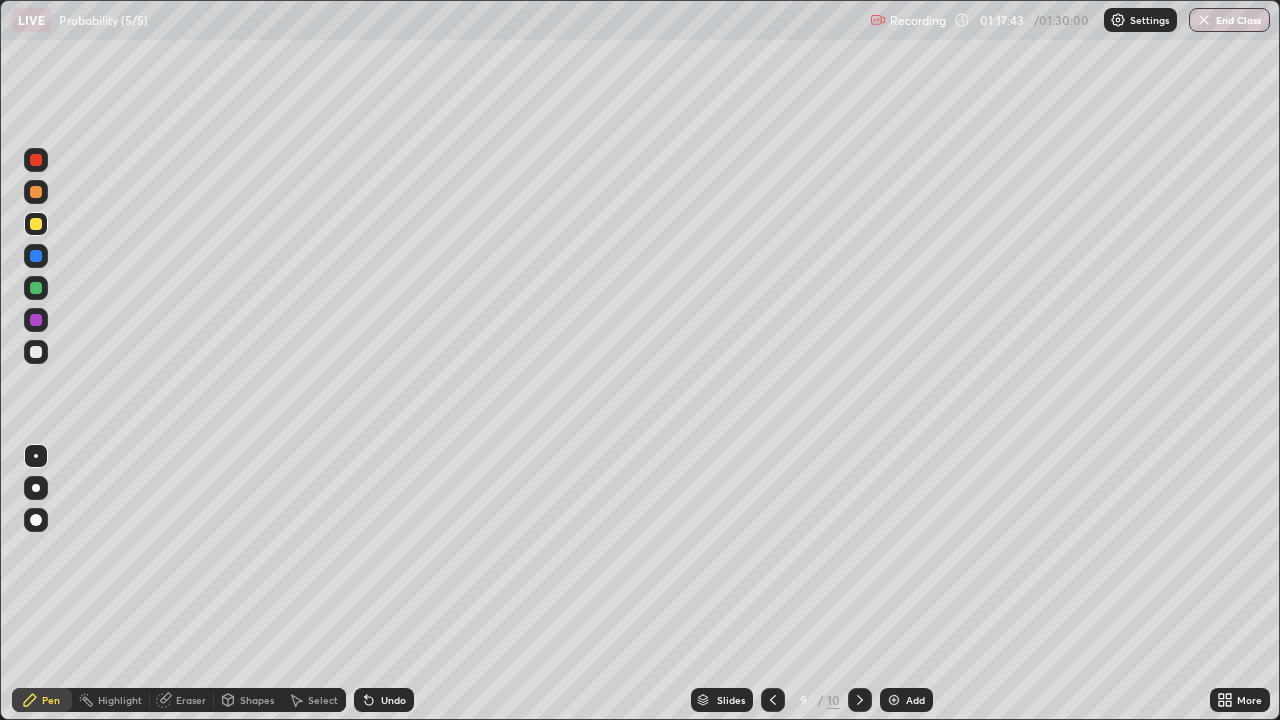 click at bounding box center [36, 256] 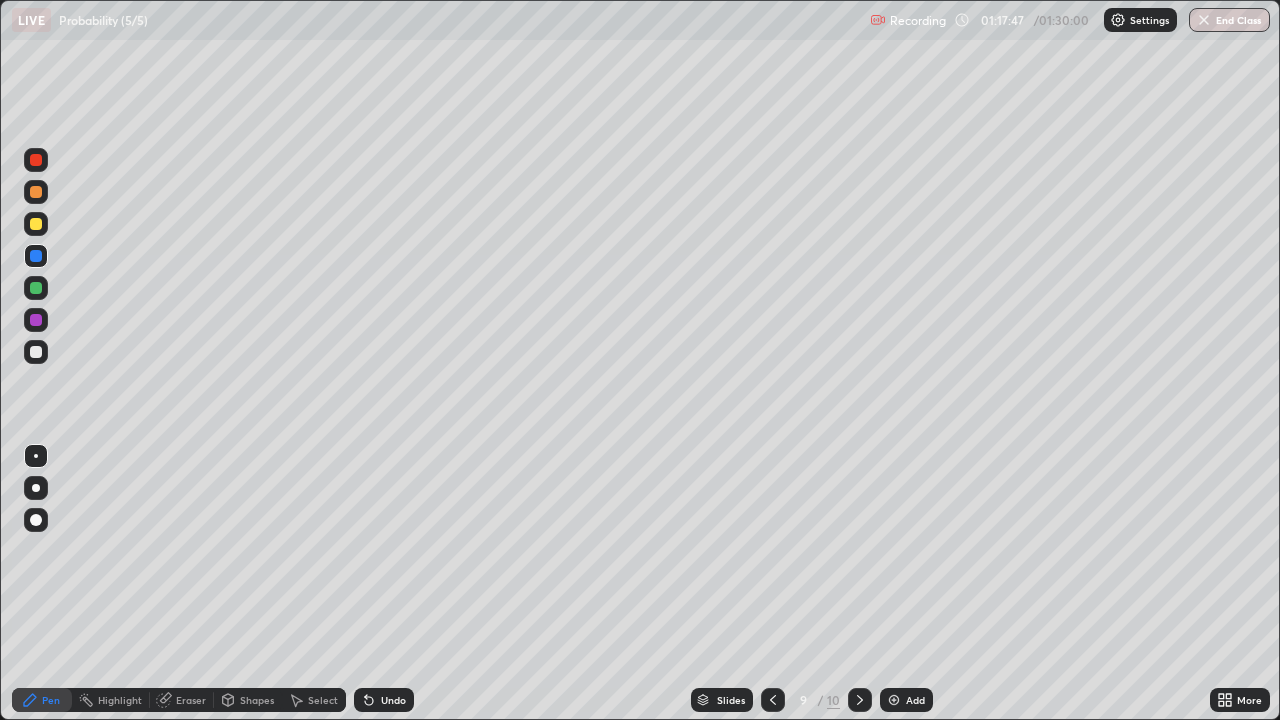 click at bounding box center (36, 224) 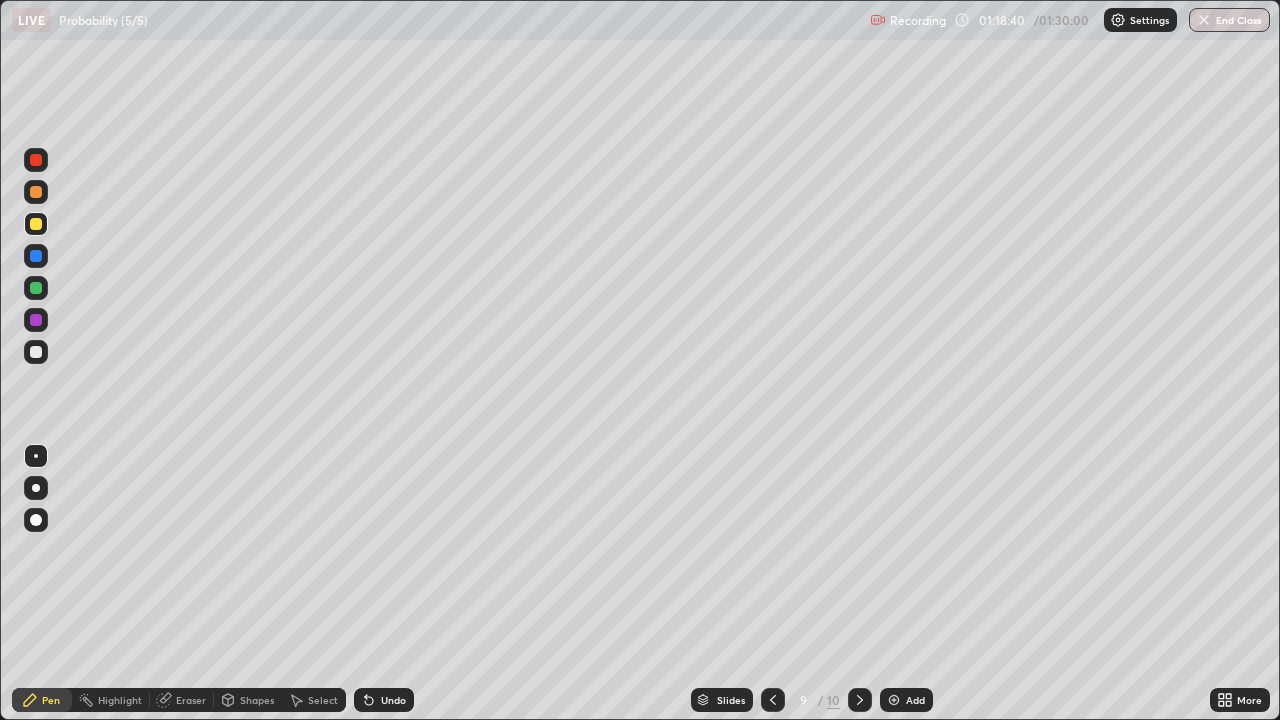 click on "Undo" at bounding box center [384, 700] 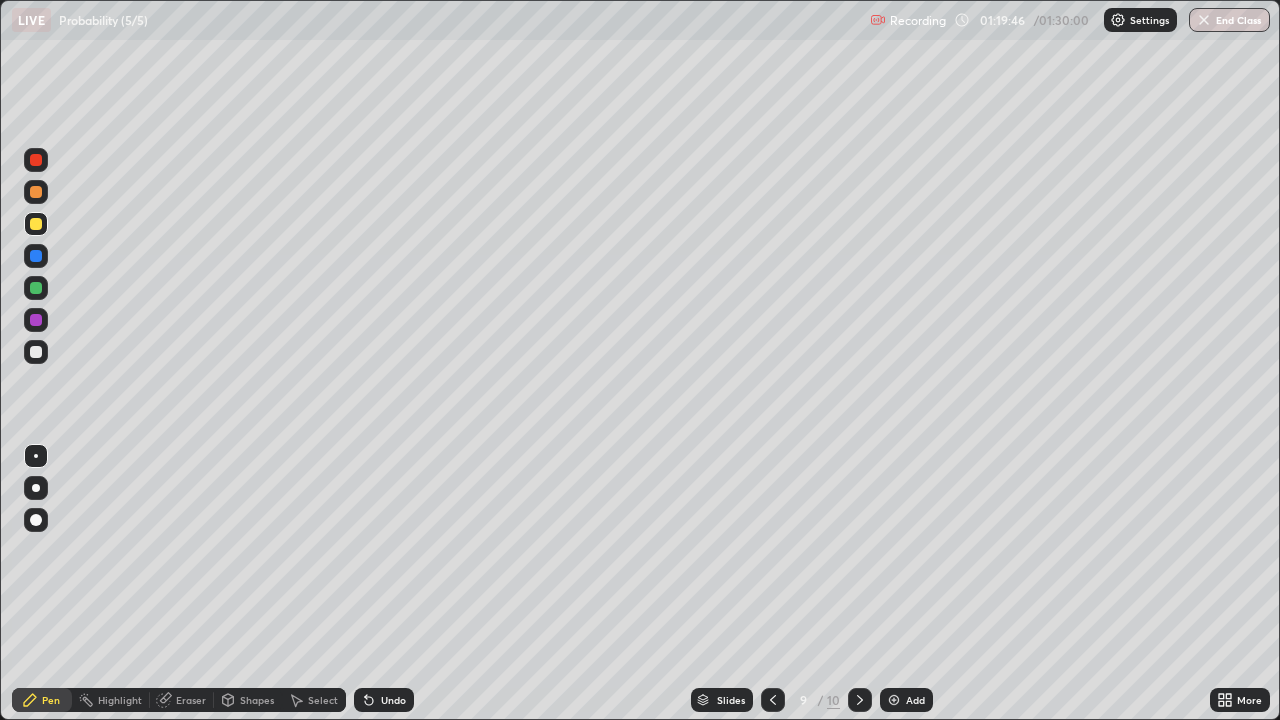 click 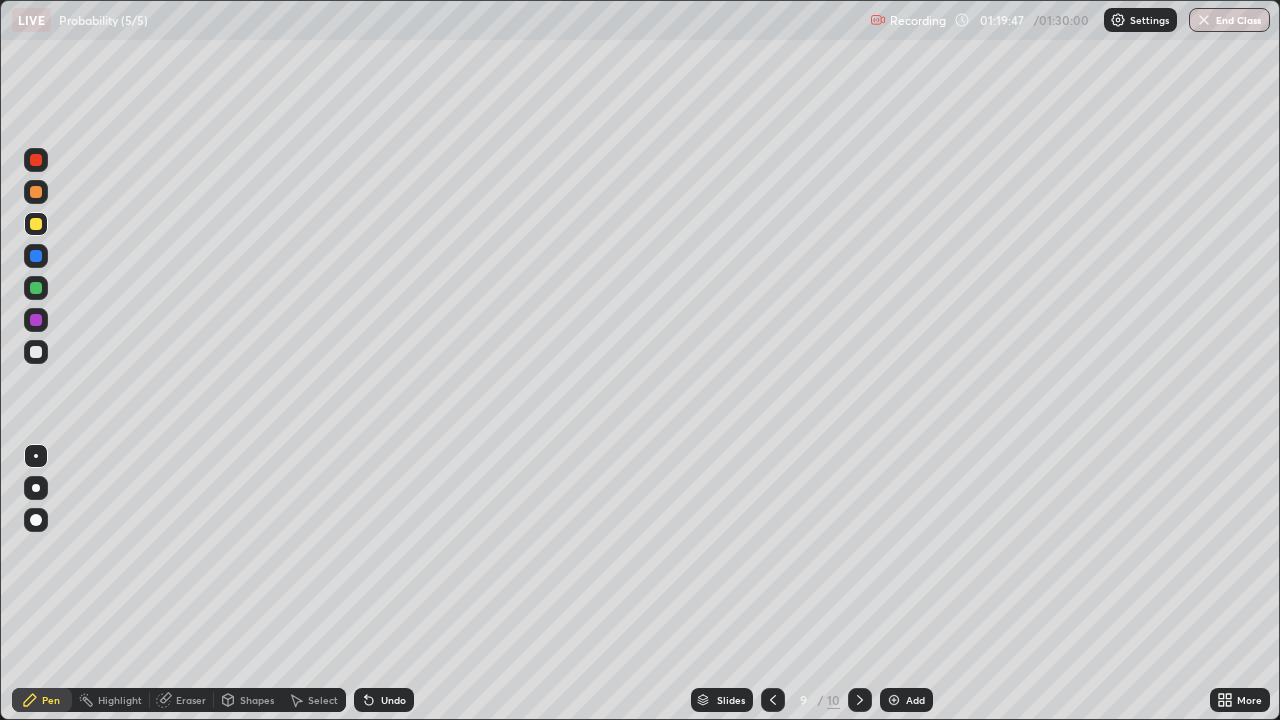 click 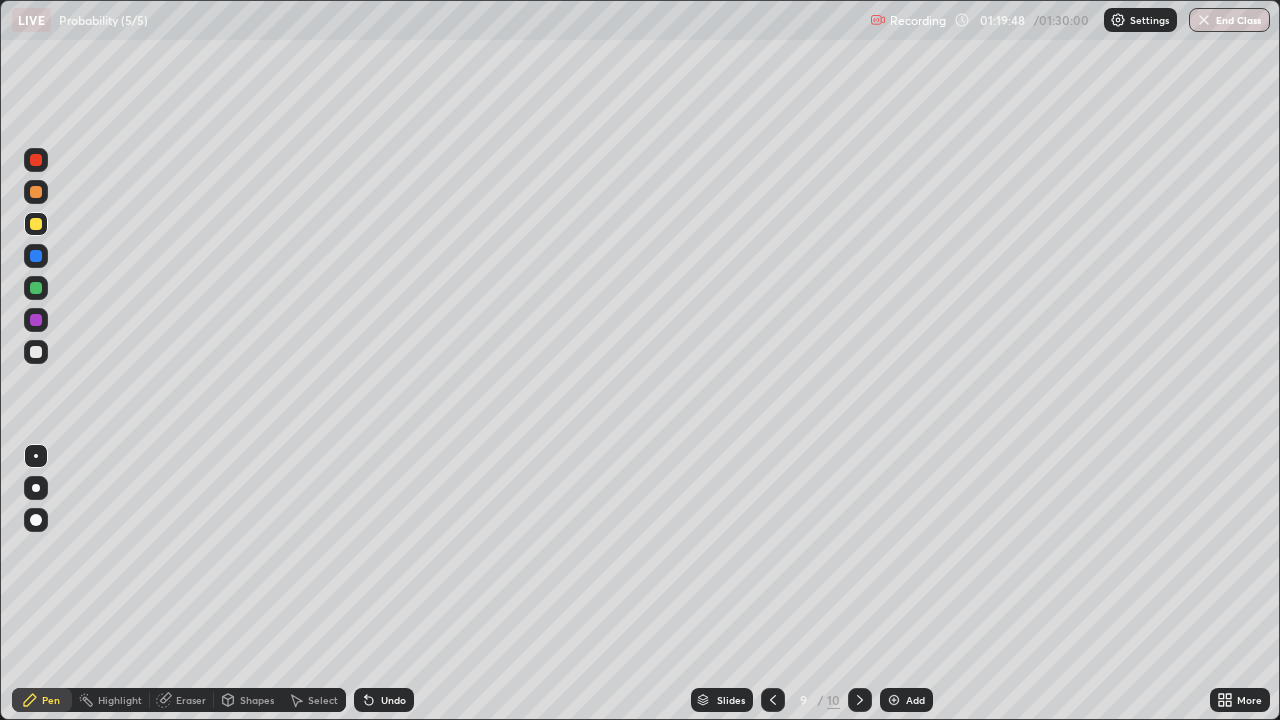 click 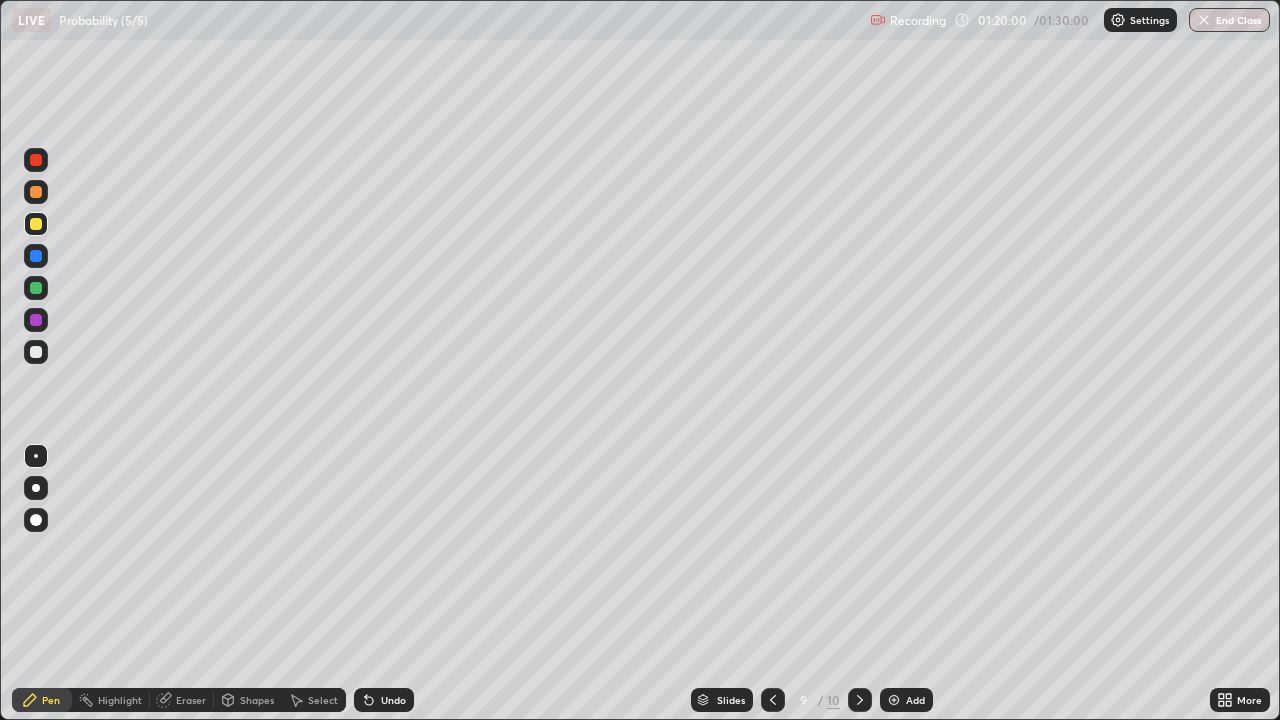 click on "Undo" at bounding box center [384, 700] 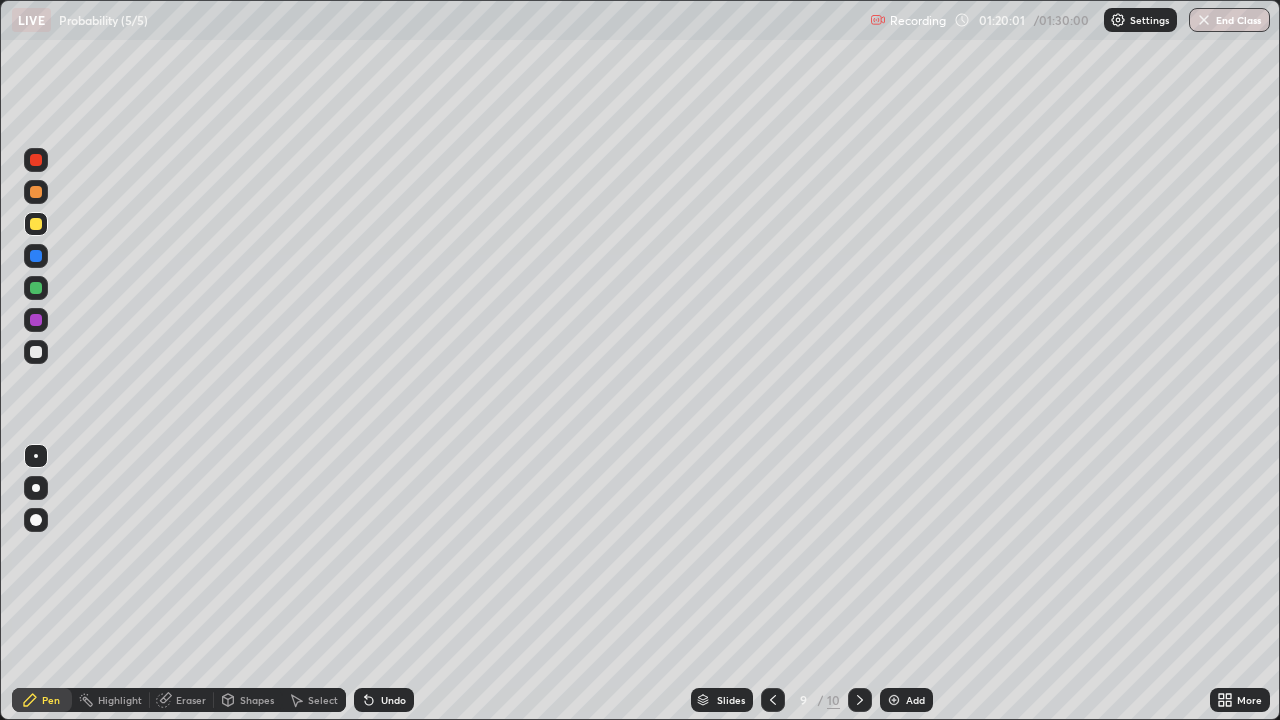 click on "Undo" at bounding box center [384, 700] 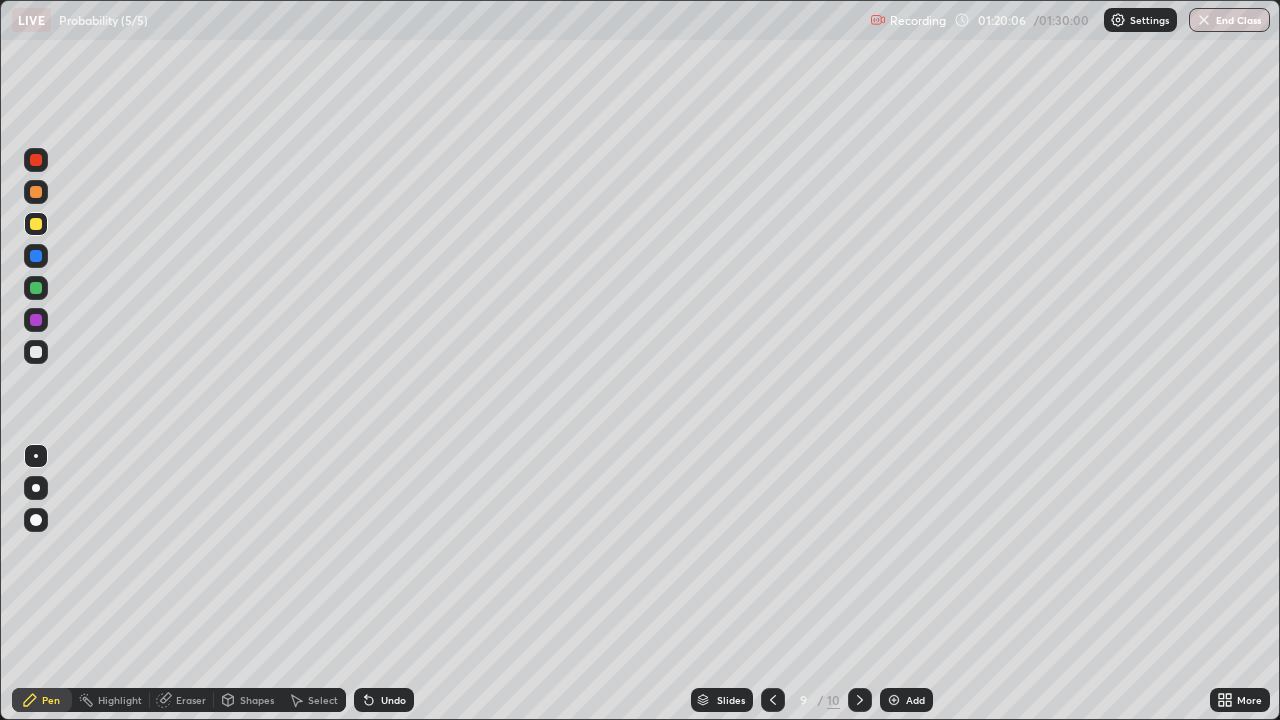 click on "Setting up your live class" at bounding box center [640, 360] 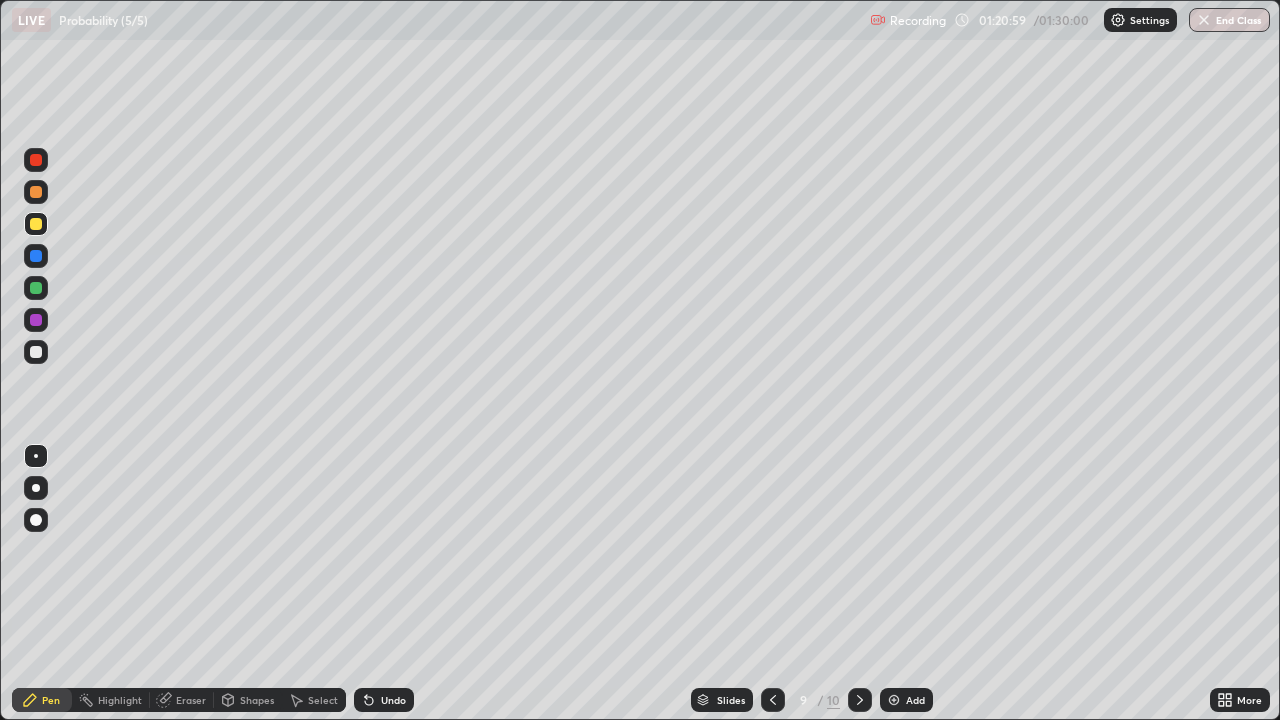click on "Undo" at bounding box center (393, 700) 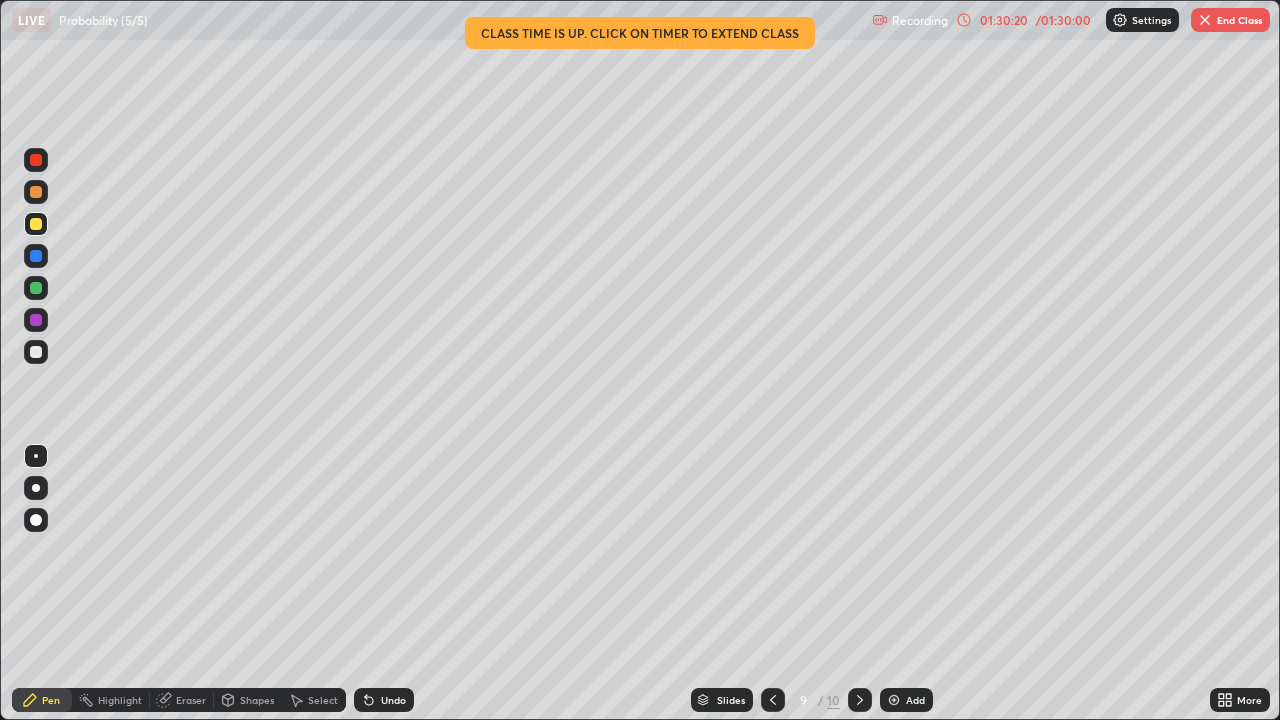 click on "Add" at bounding box center (906, 700) 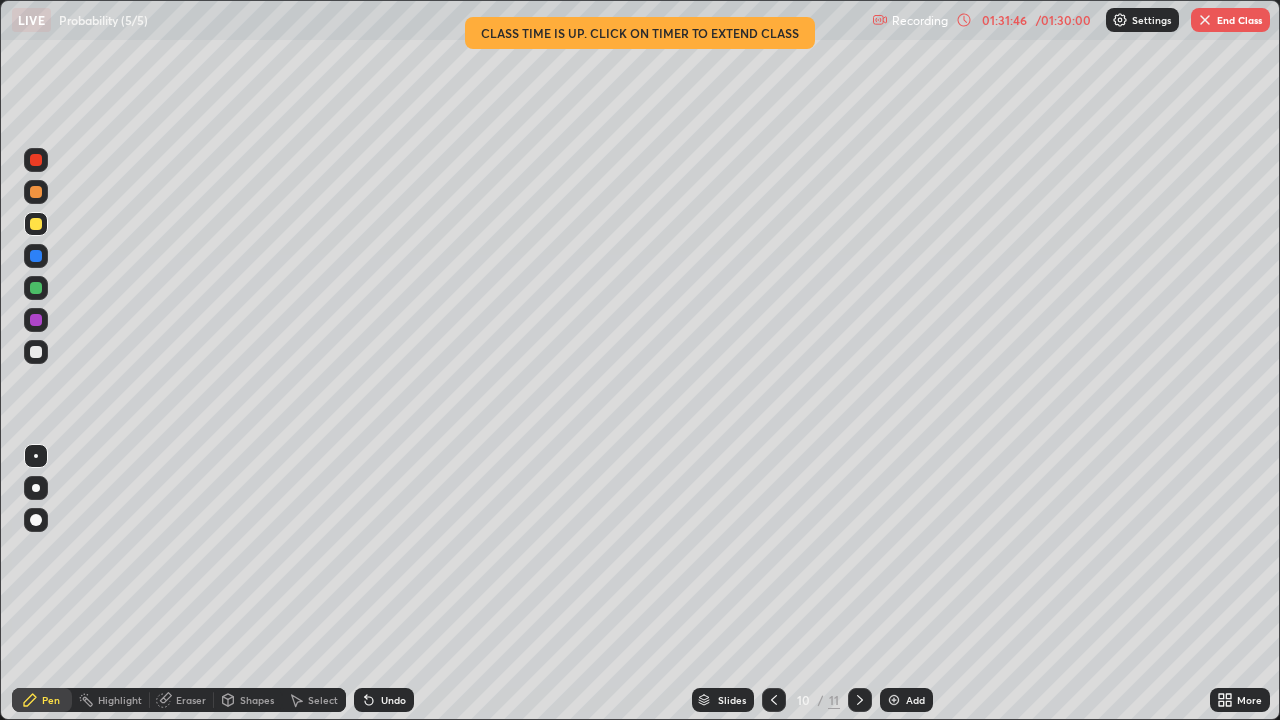 click on "Undo" at bounding box center [384, 700] 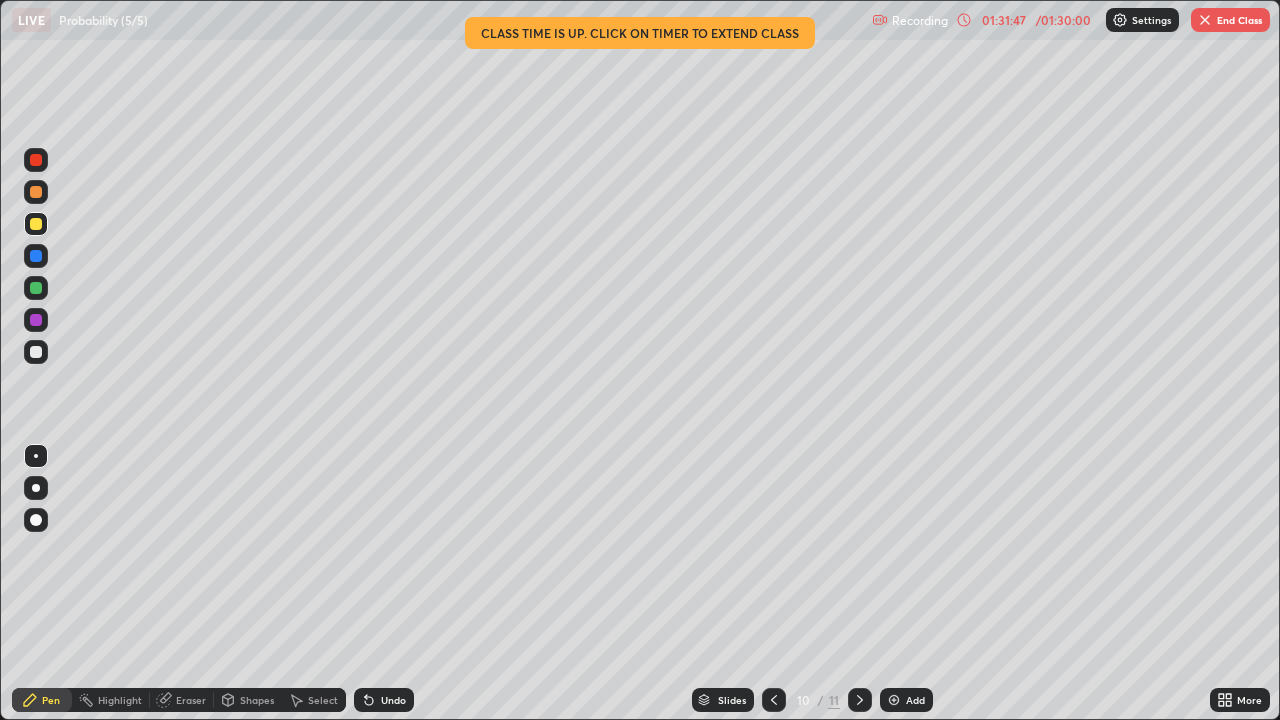 click on "Undo" at bounding box center [384, 700] 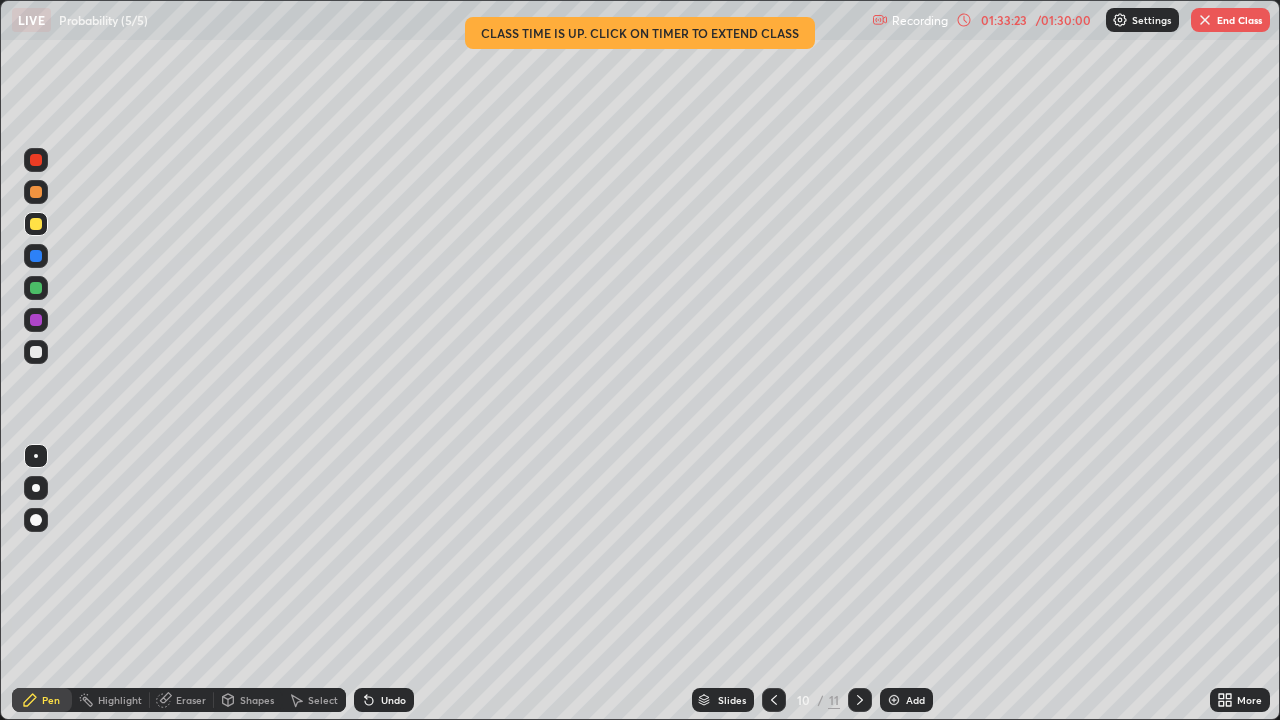 click on "Add" at bounding box center (915, 700) 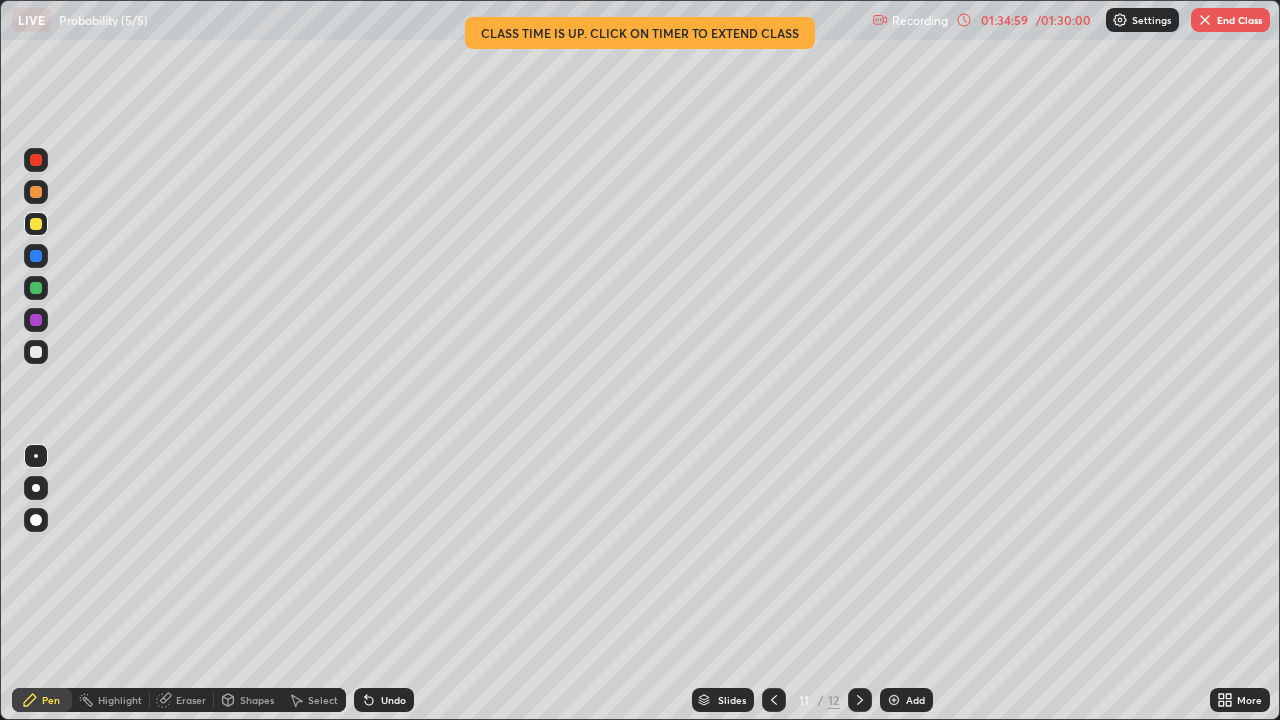 click 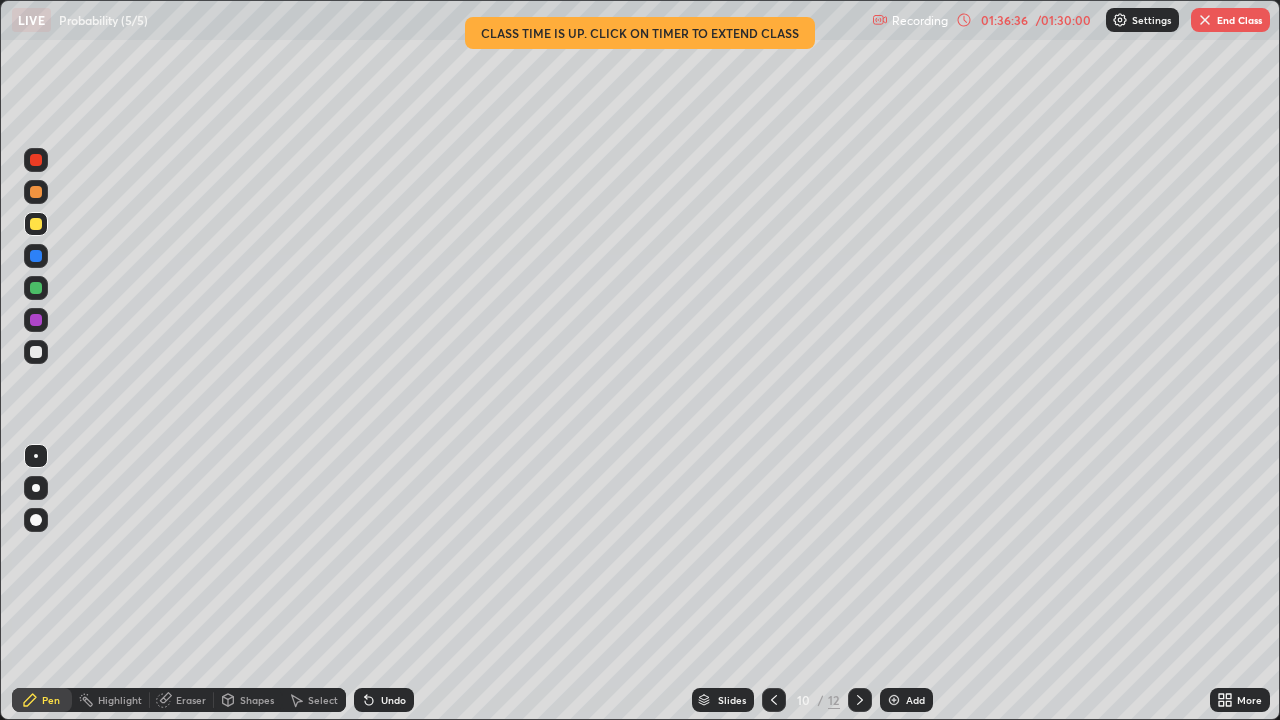 click on "End Class" at bounding box center (1230, 20) 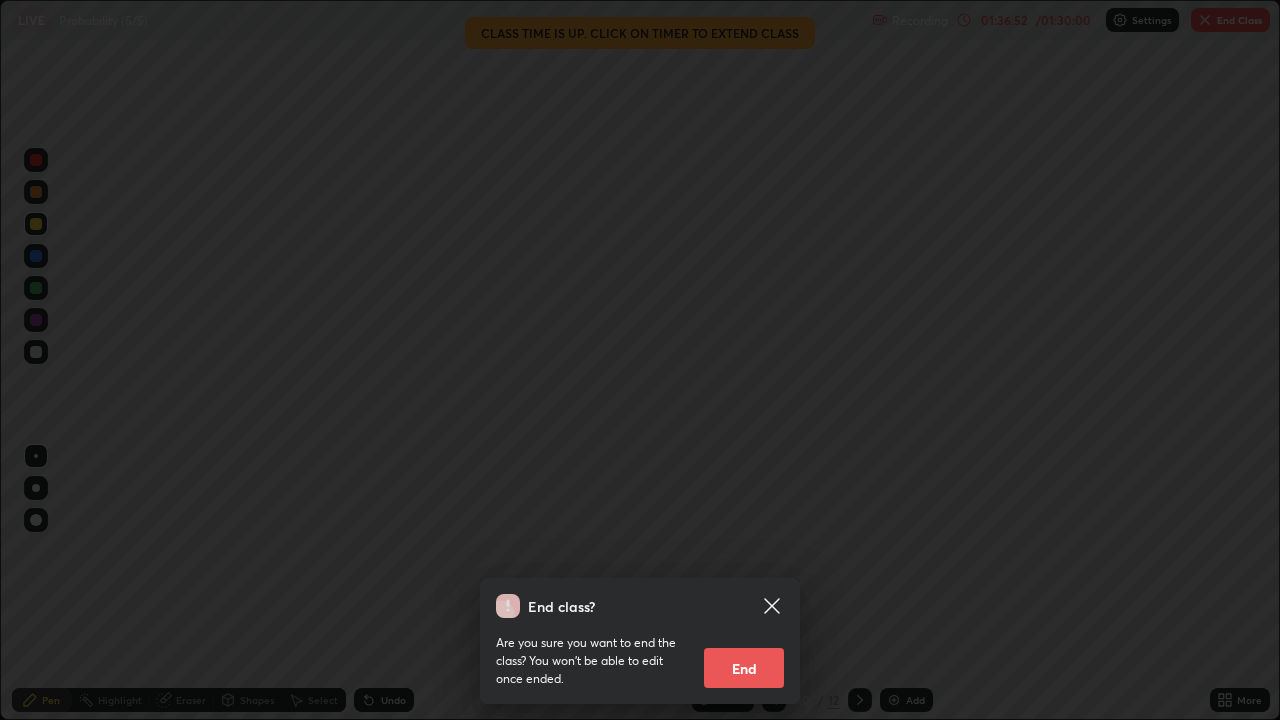click 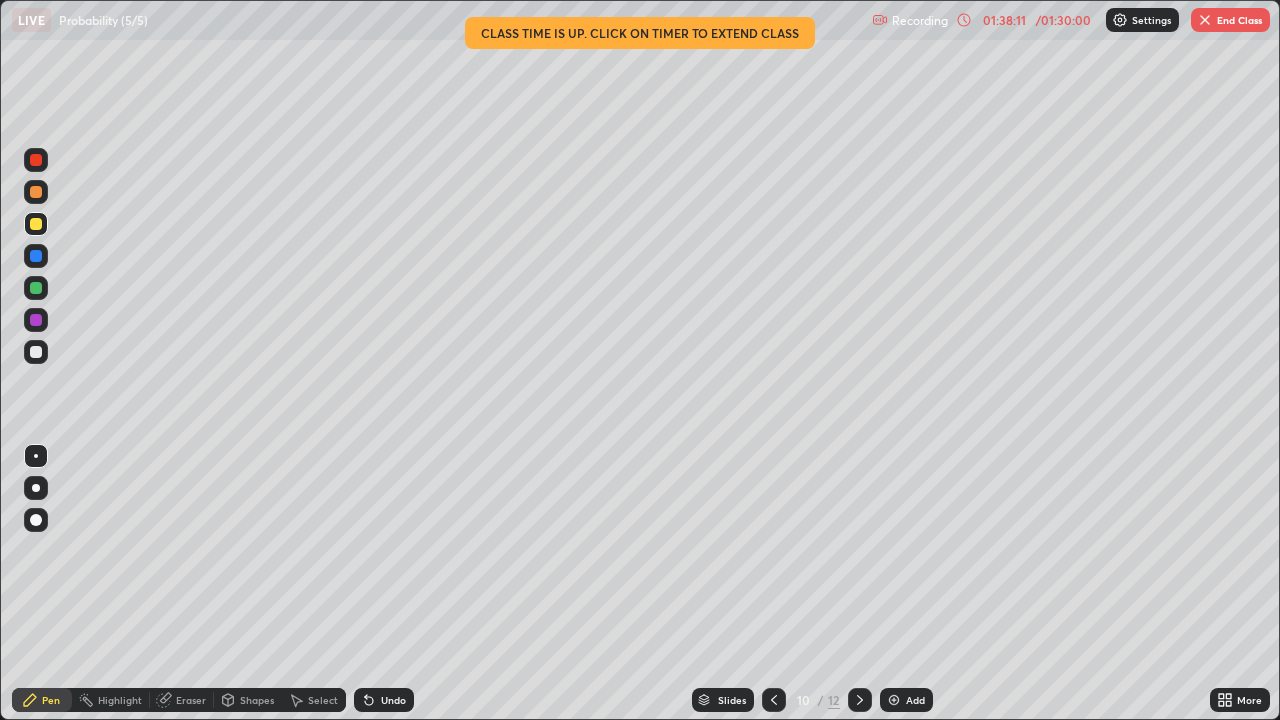 click on "End Class" at bounding box center [1230, 20] 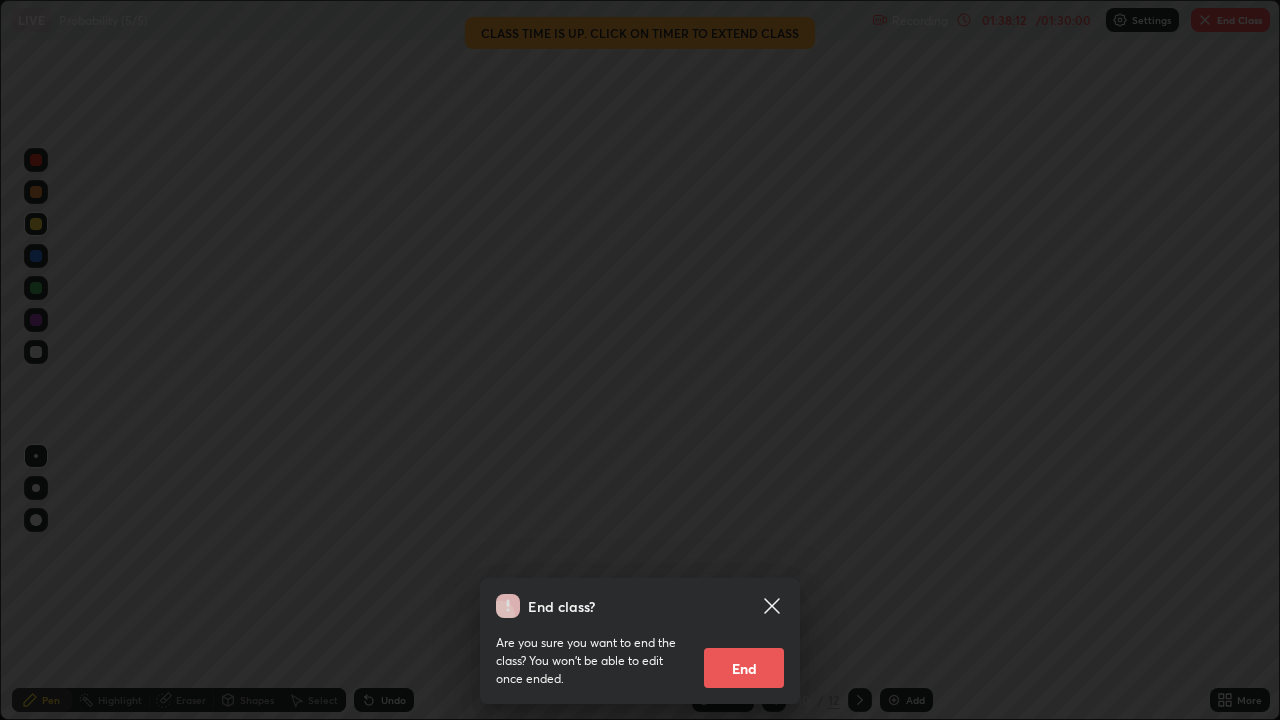 click on "End" at bounding box center (744, 668) 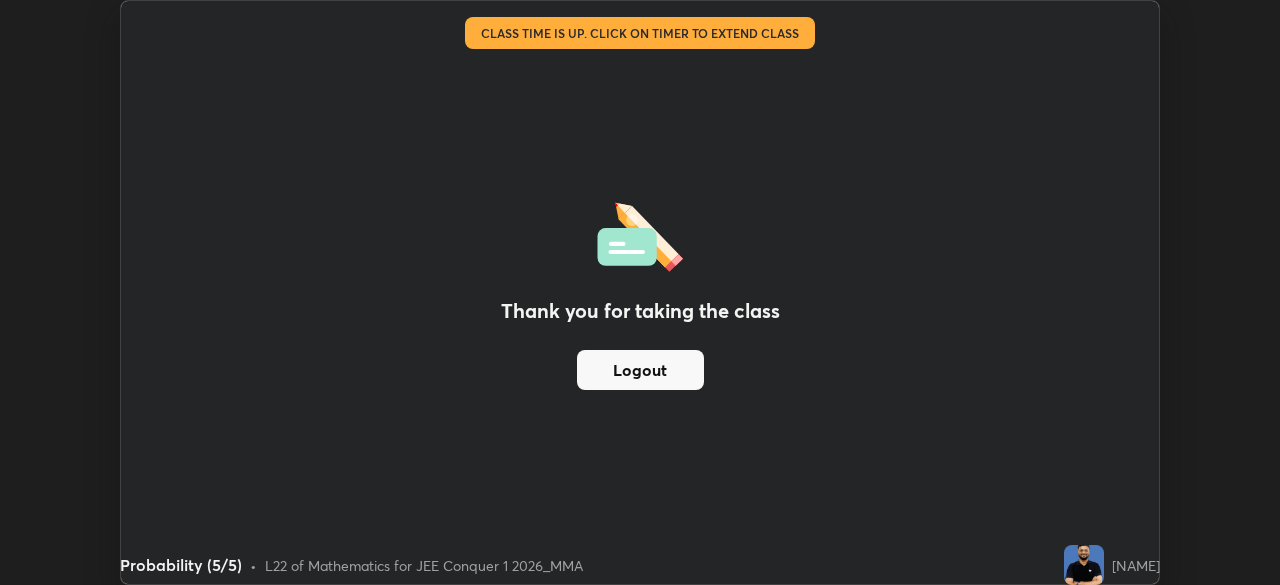 scroll, scrollTop: 585, scrollLeft: 1280, axis: both 